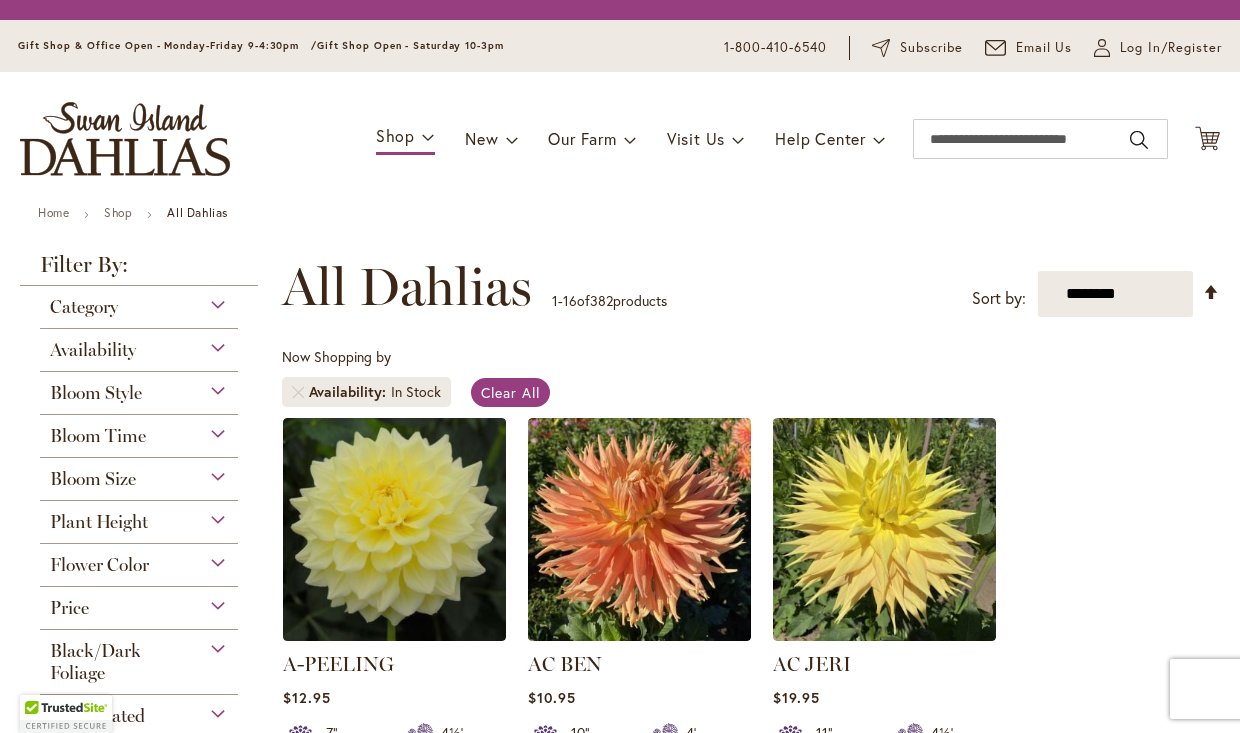 scroll, scrollTop: 0, scrollLeft: 0, axis: both 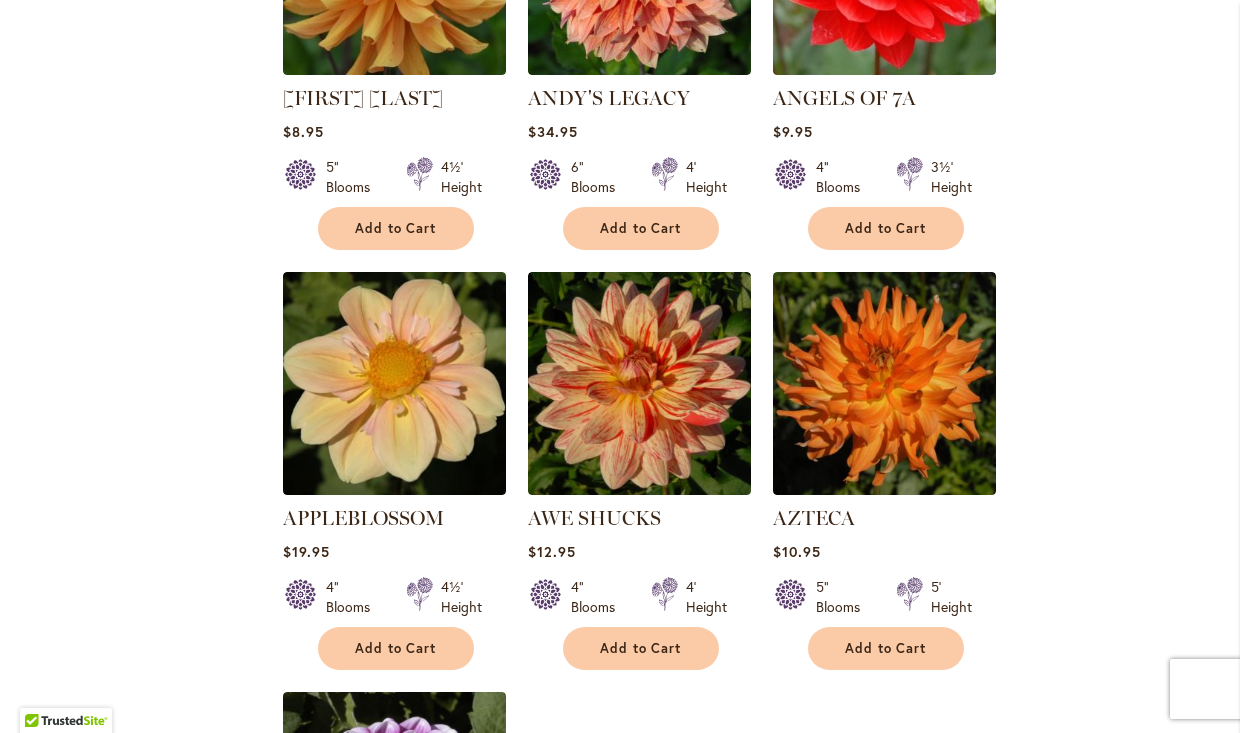 select on "**" 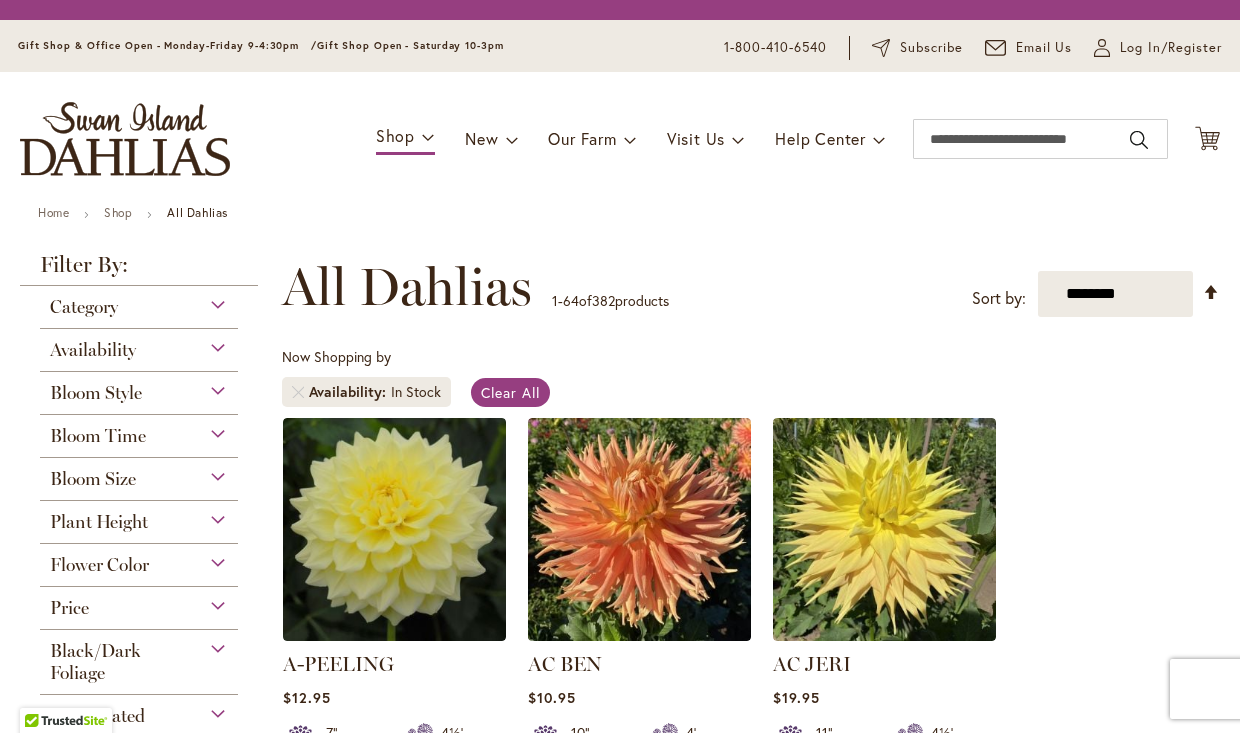scroll, scrollTop: 0, scrollLeft: 0, axis: both 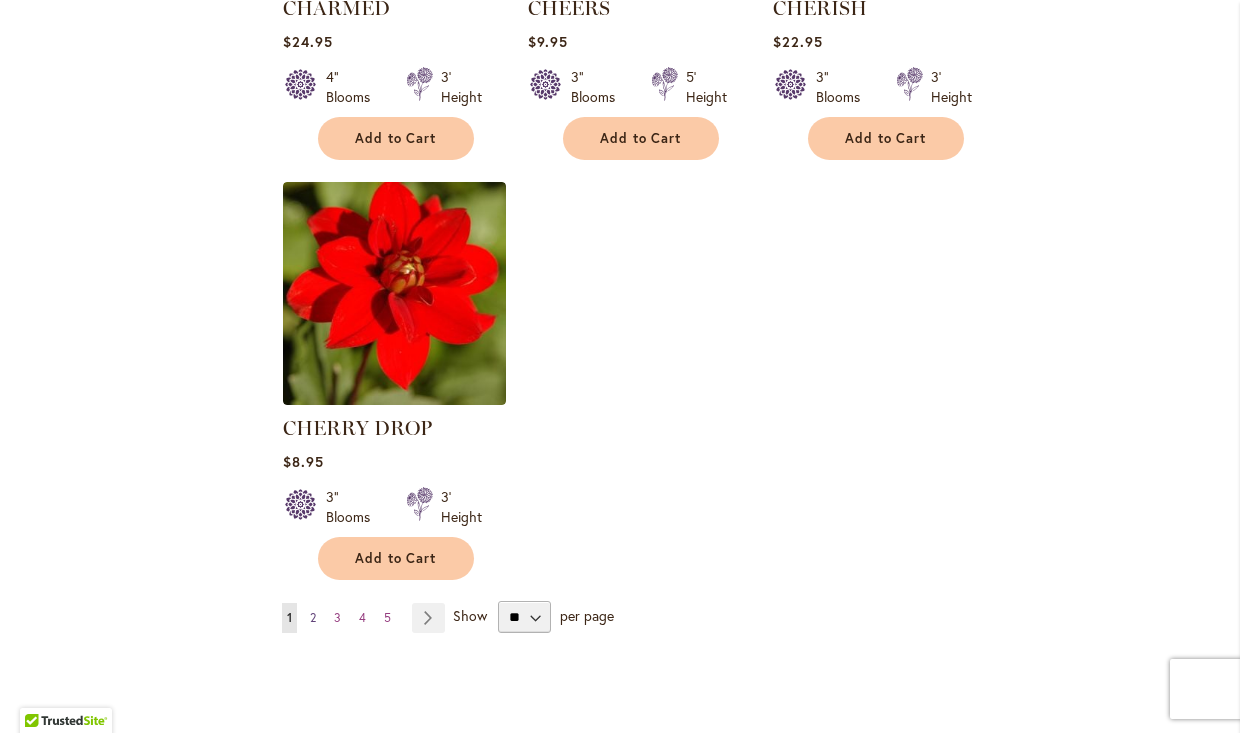 click on "Page
2" at bounding box center [313, 618] 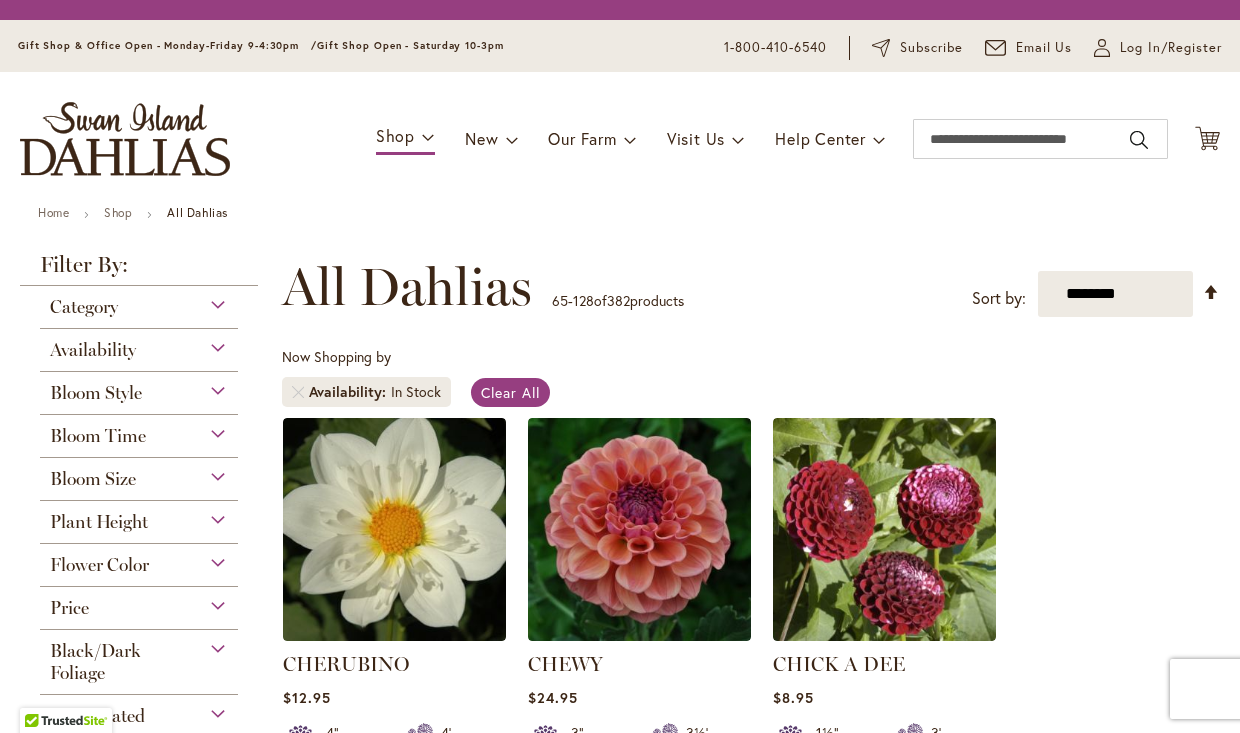 scroll, scrollTop: 0, scrollLeft: 0, axis: both 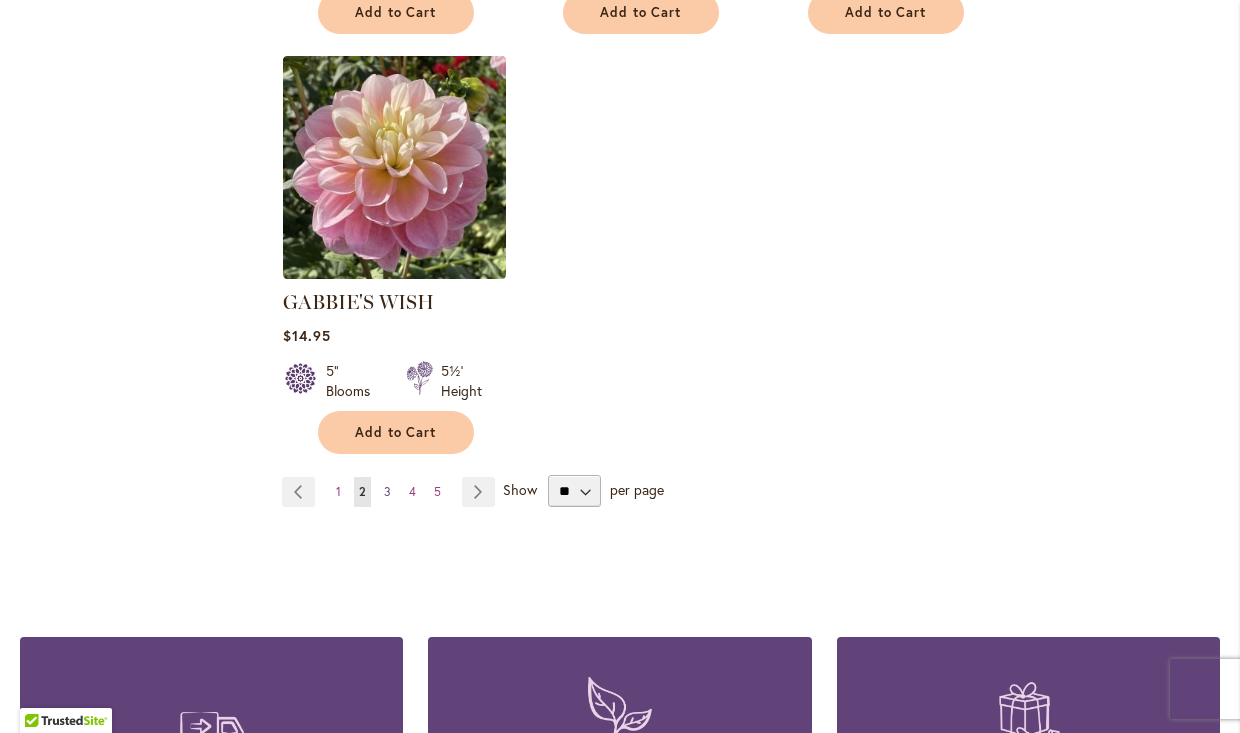 click on "3" at bounding box center [387, 491] 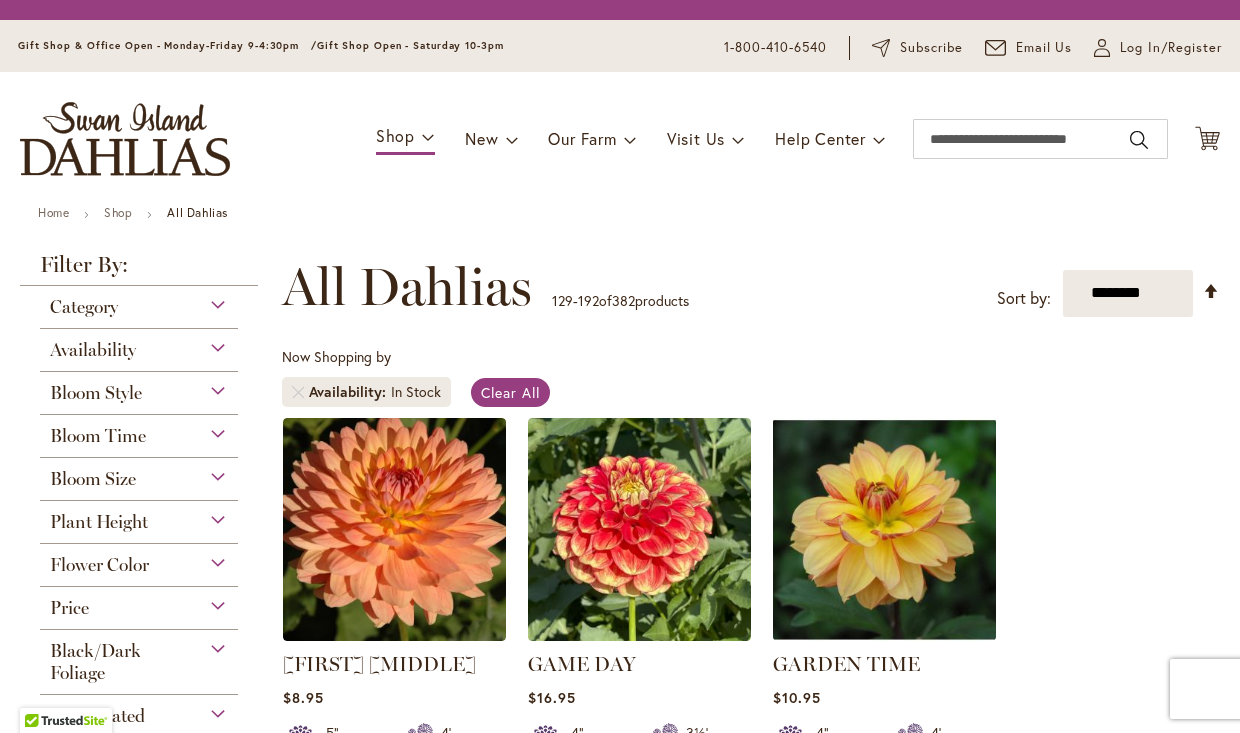 scroll, scrollTop: 0, scrollLeft: 0, axis: both 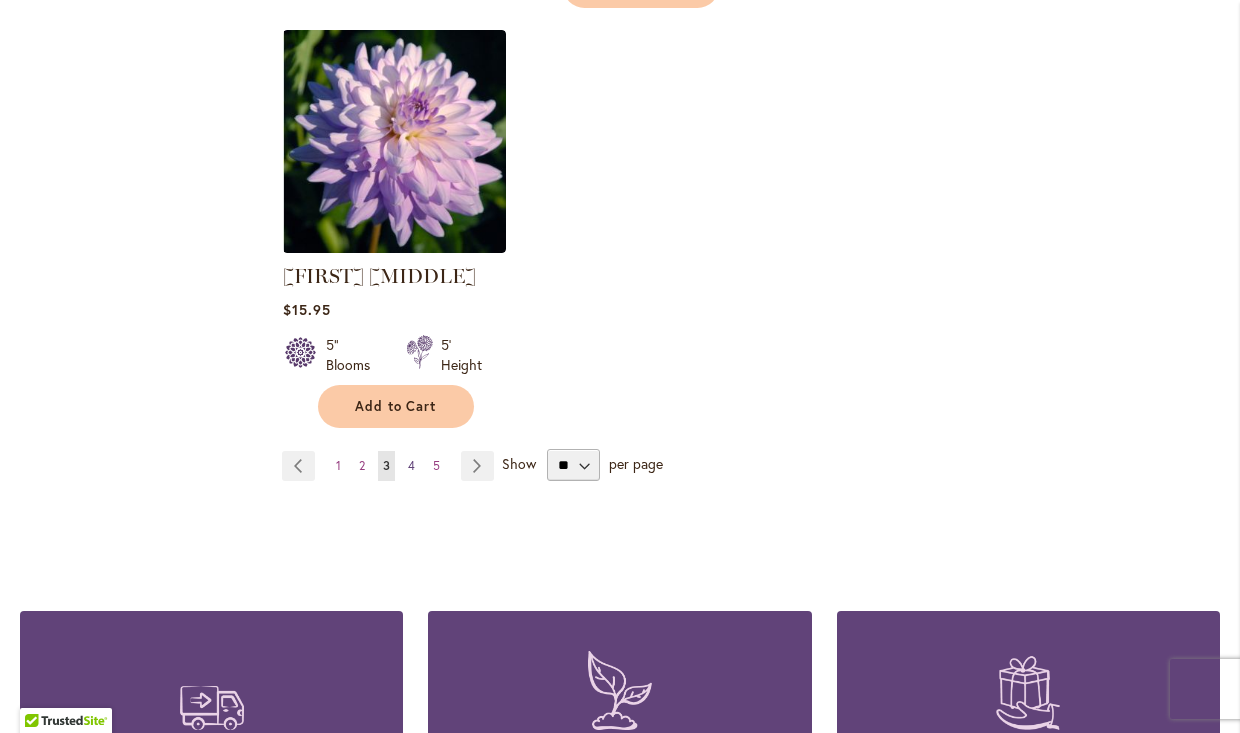 click on "4" at bounding box center (411, 465) 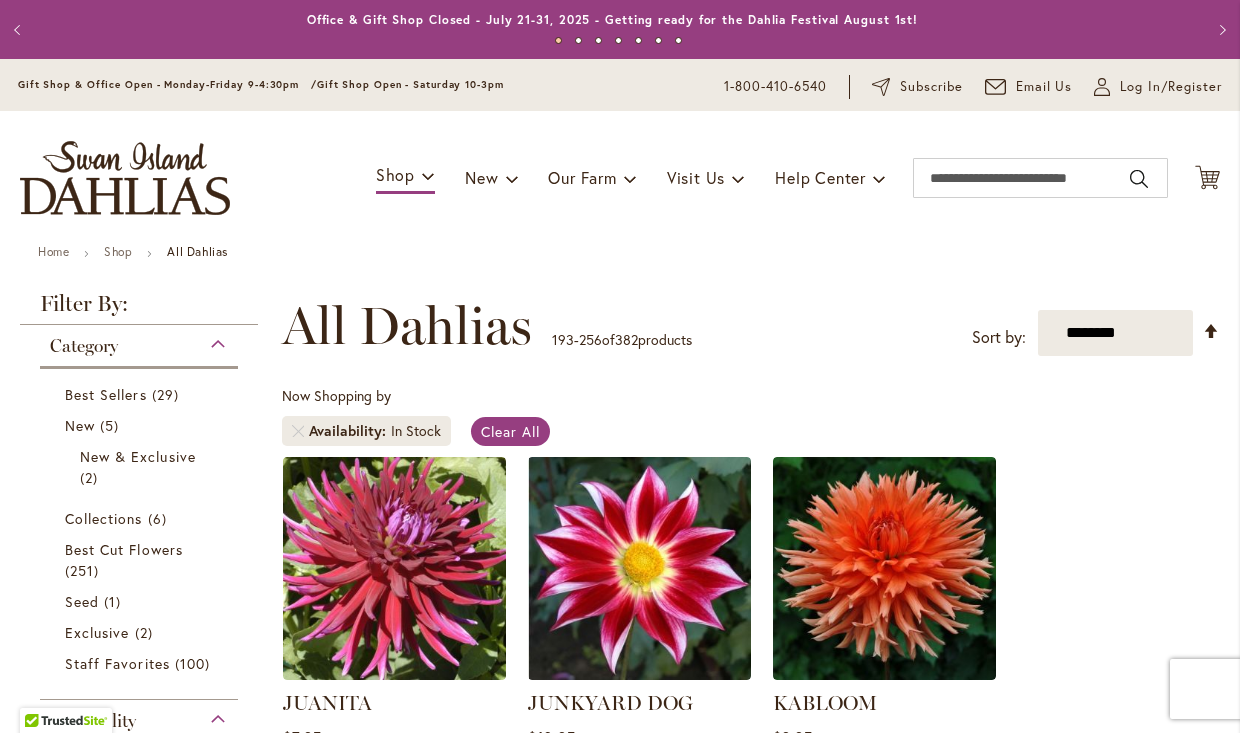 scroll, scrollTop: 0, scrollLeft: 0, axis: both 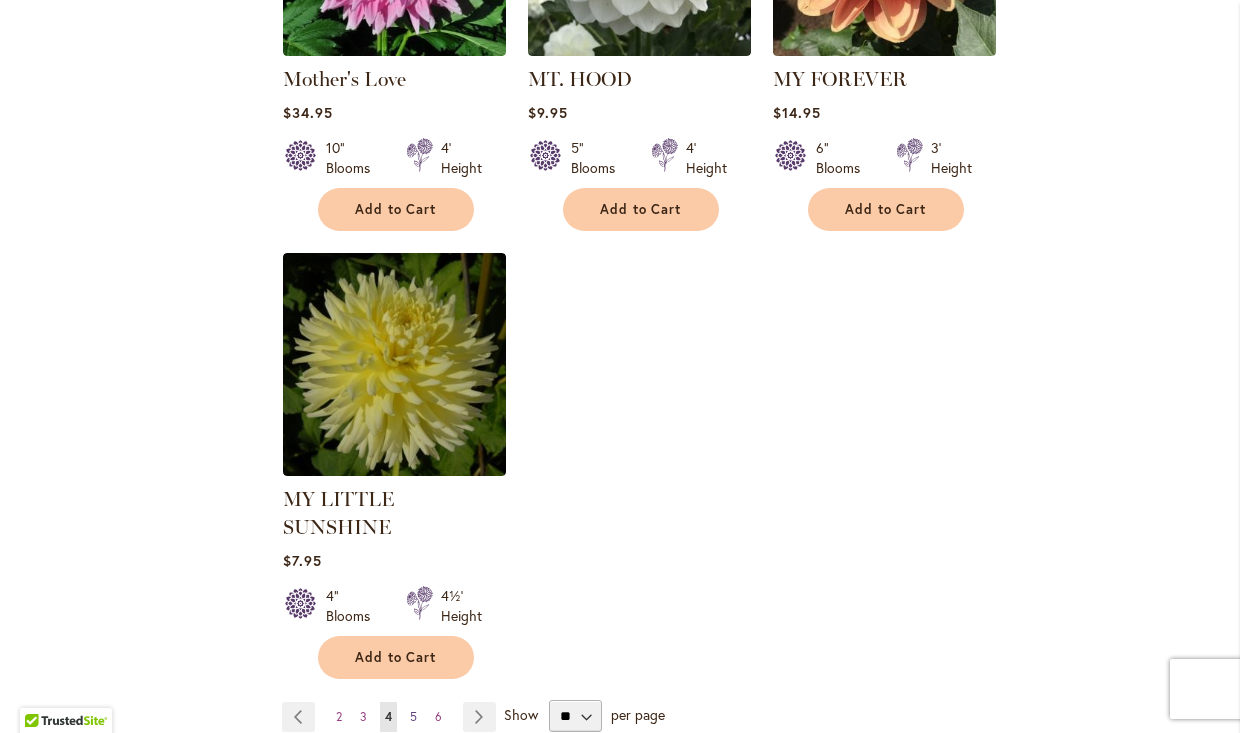 click on "5" at bounding box center [413, 716] 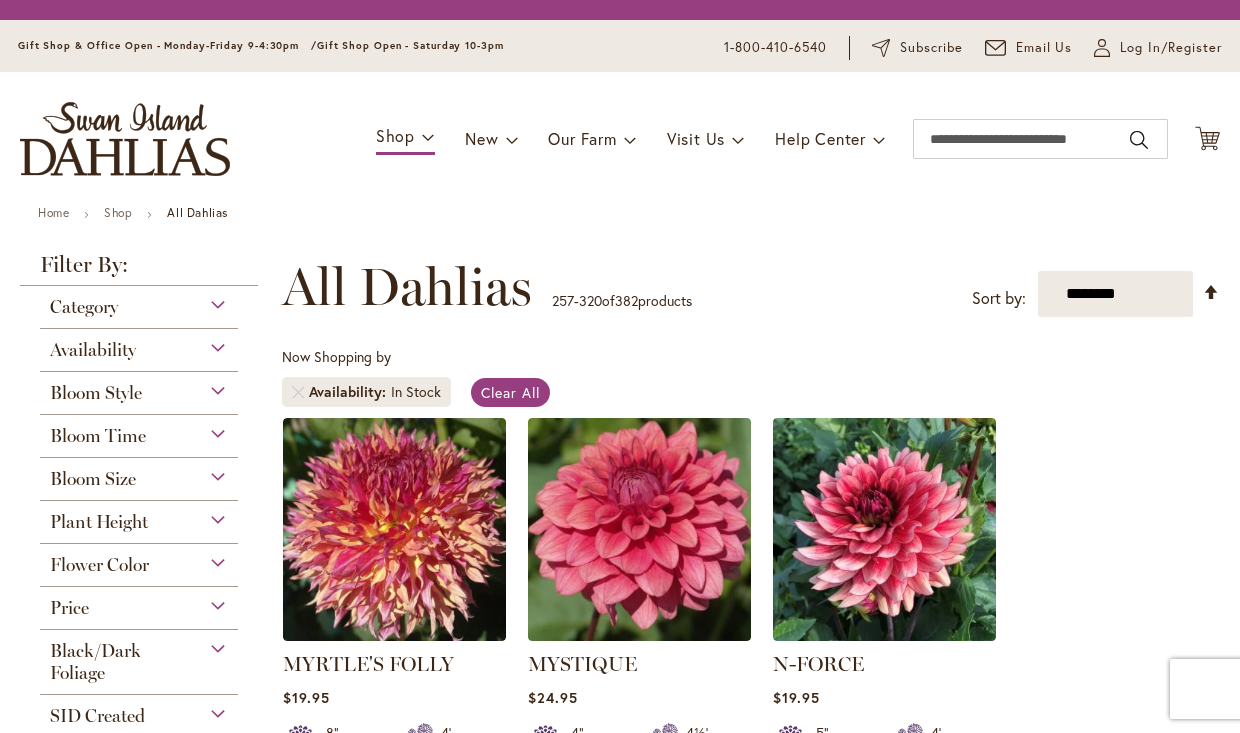 scroll, scrollTop: 0, scrollLeft: 0, axis: both 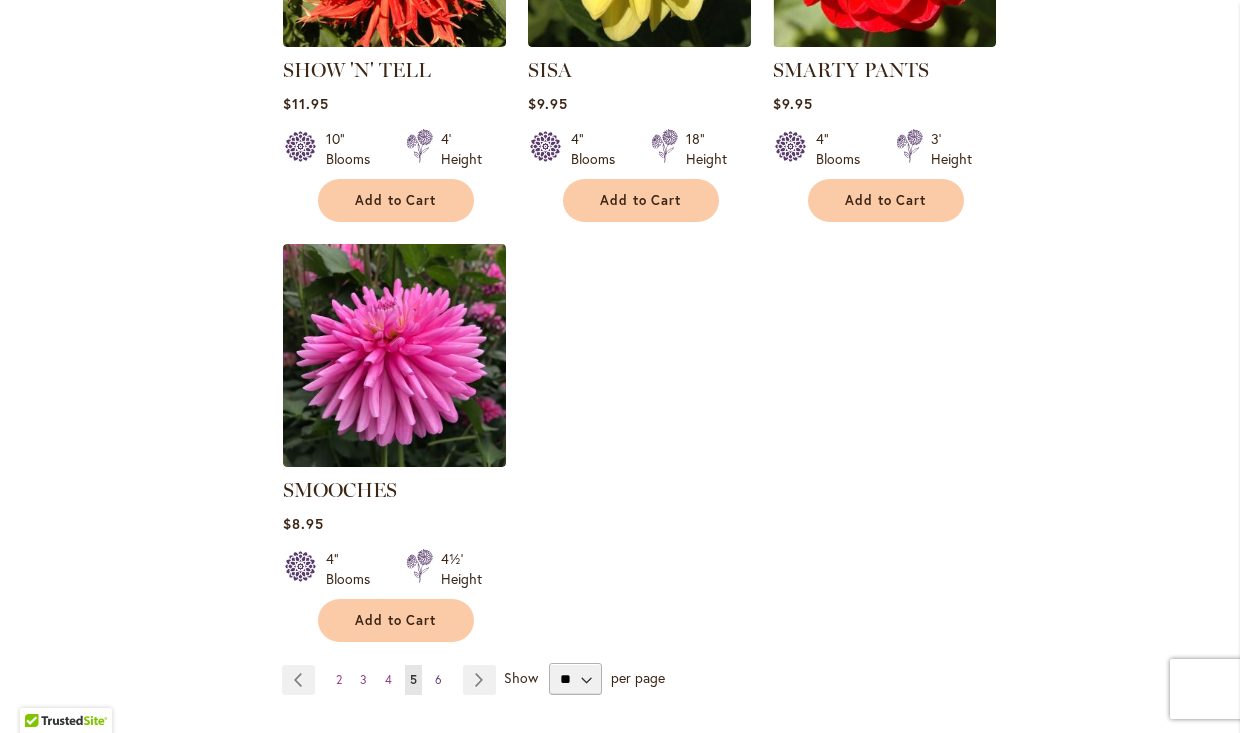 click on "6" at bounding box center [438, 679] 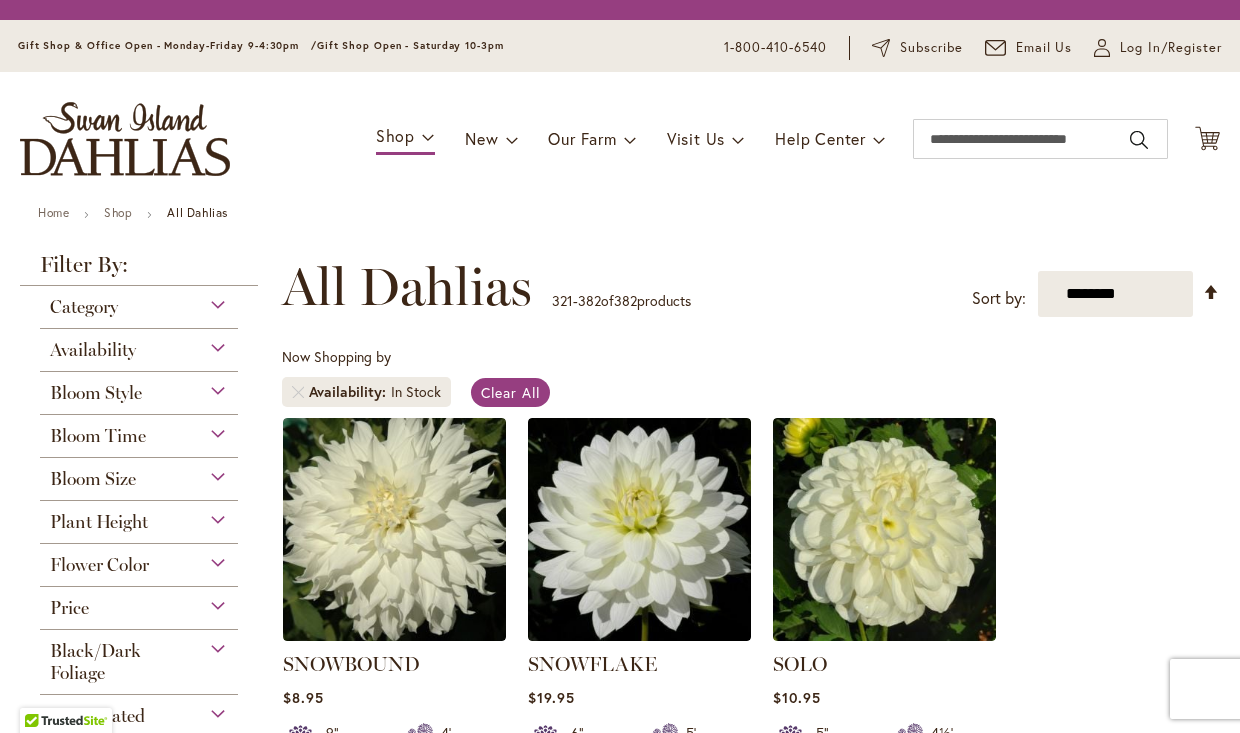 scroll, scrollTop: 0, scrollLeft: 0, axis: both 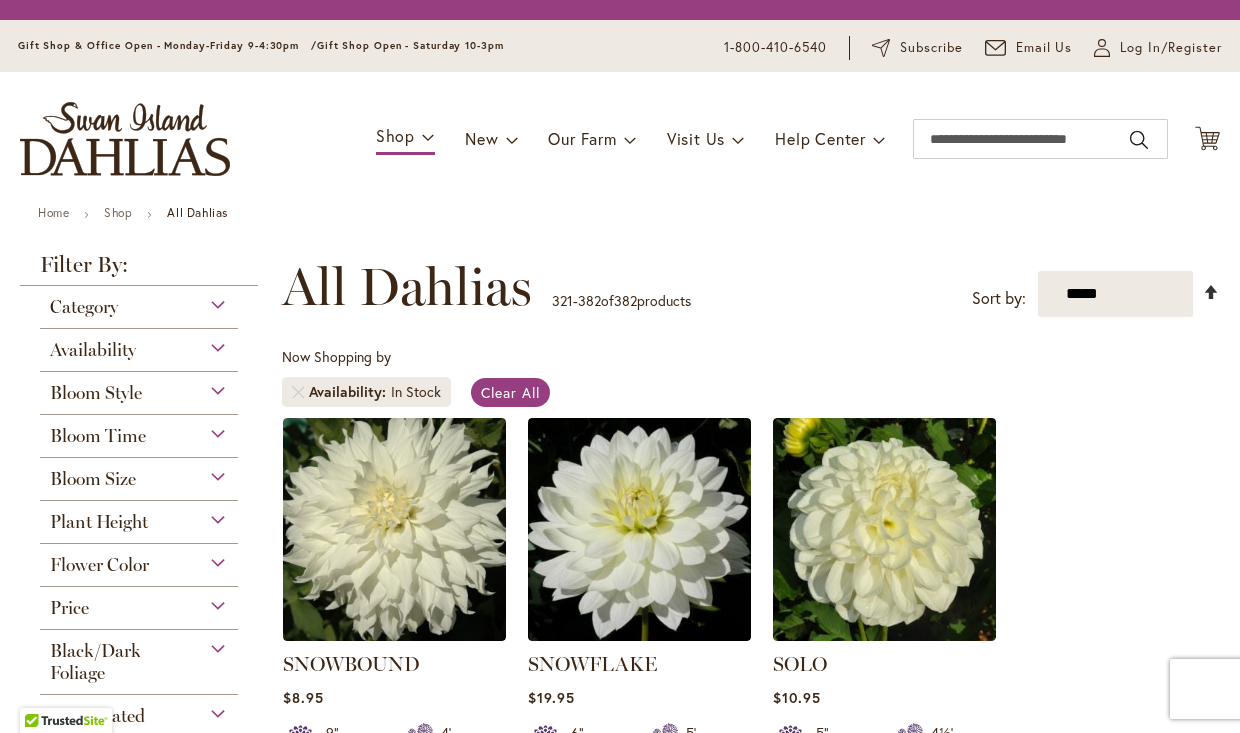 click on "Set Descending Direction" at bounding box center [1211, 291] 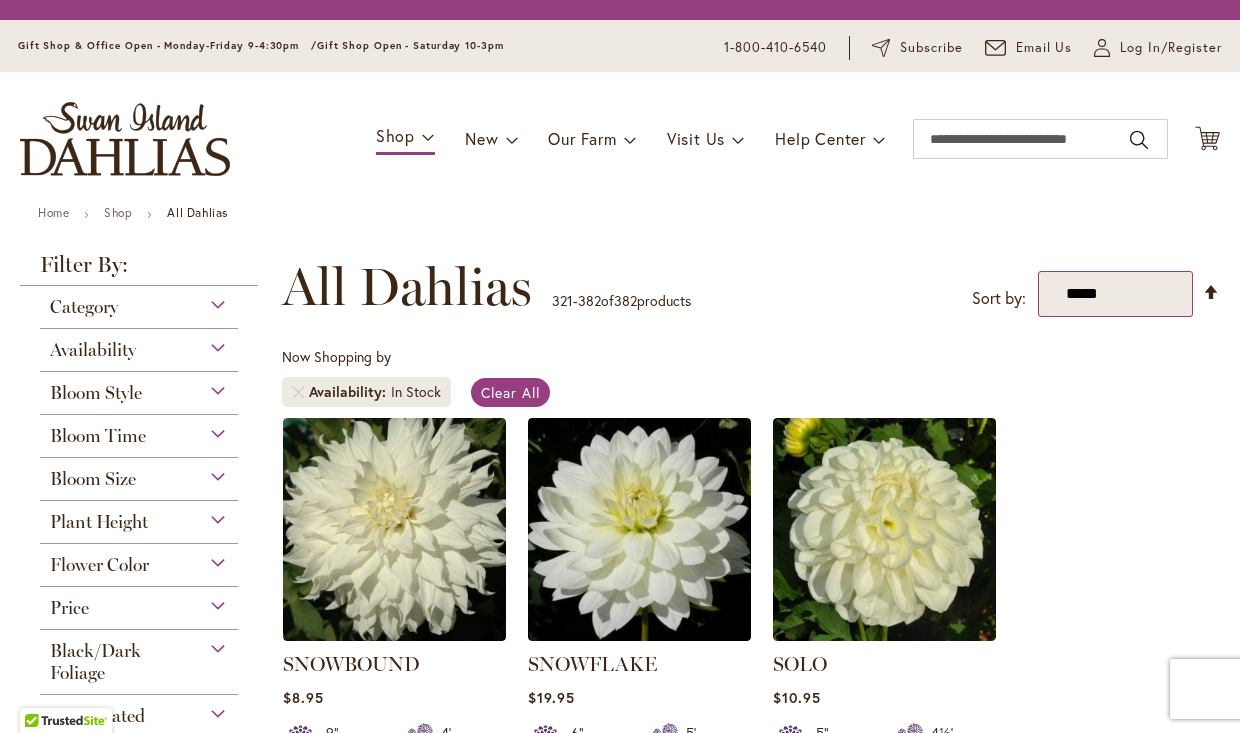 select on "**********" 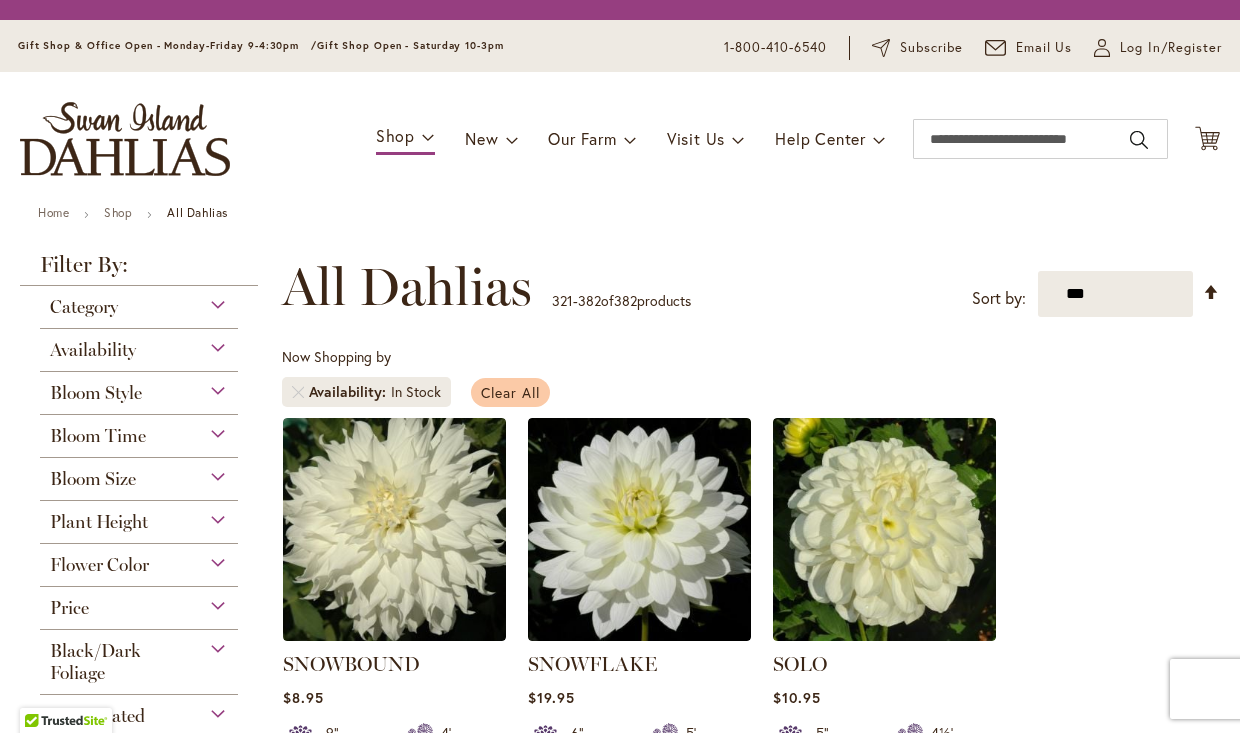 click on "Clear All" at bounding box center [510, 392] 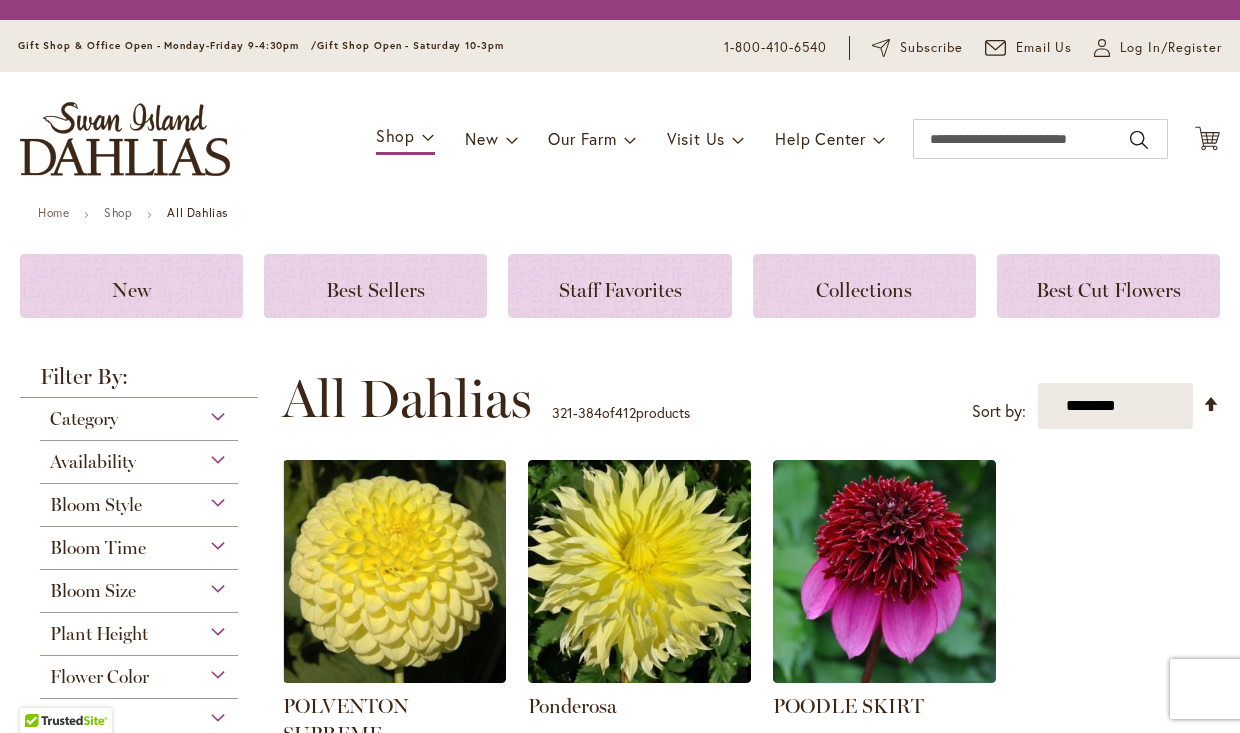 scroll, scrollTop: 0, scrollLeft: 0, axis: both 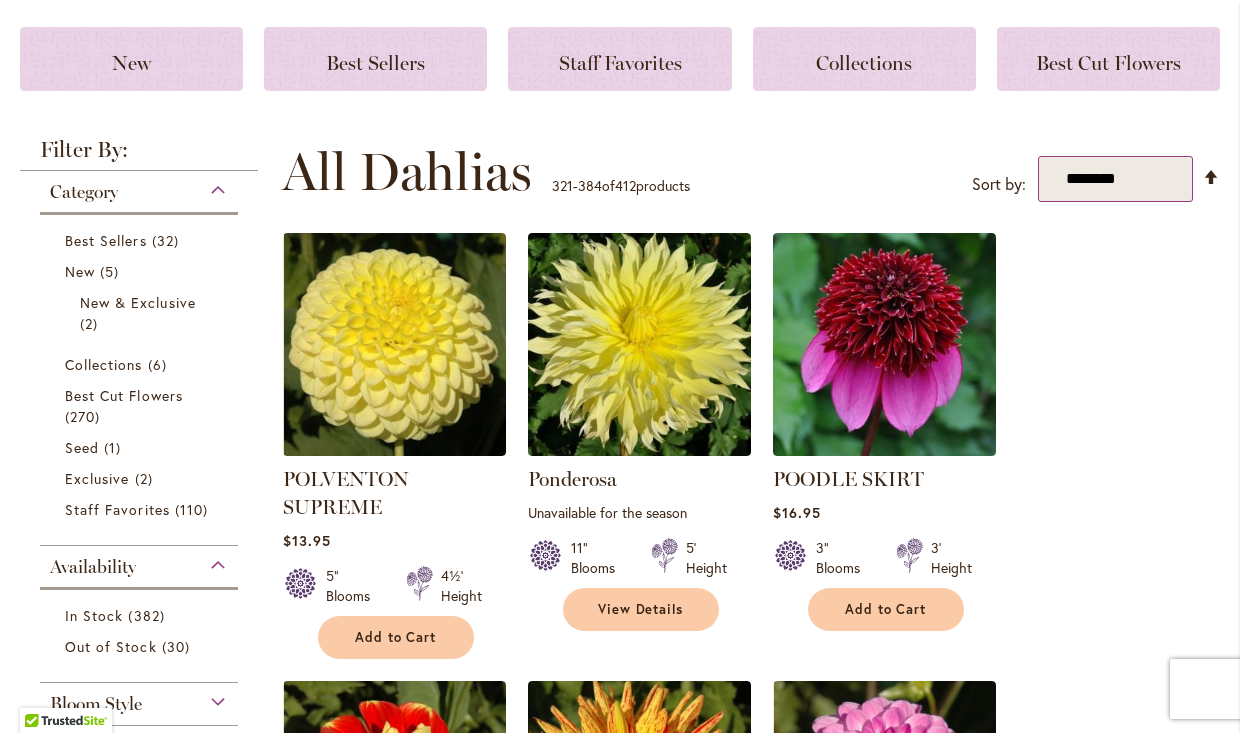select on "****" 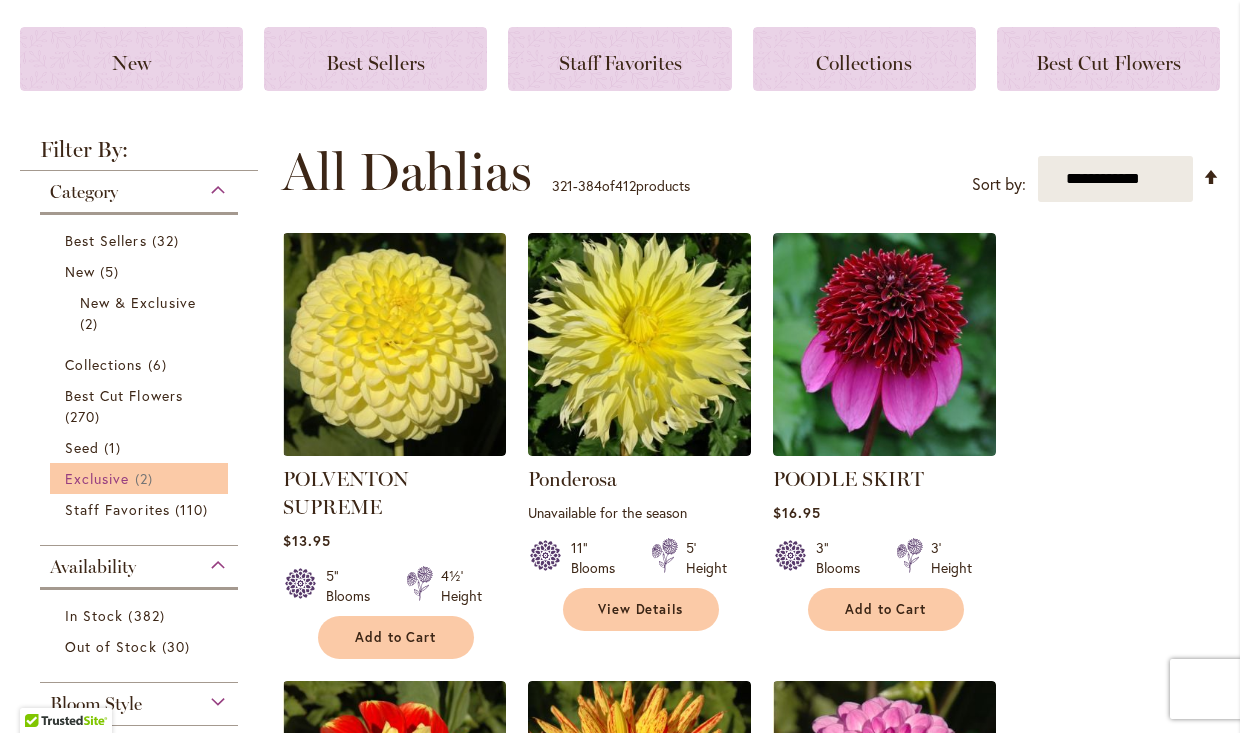 click on "Exclusive" at bounding box center [97, 478] 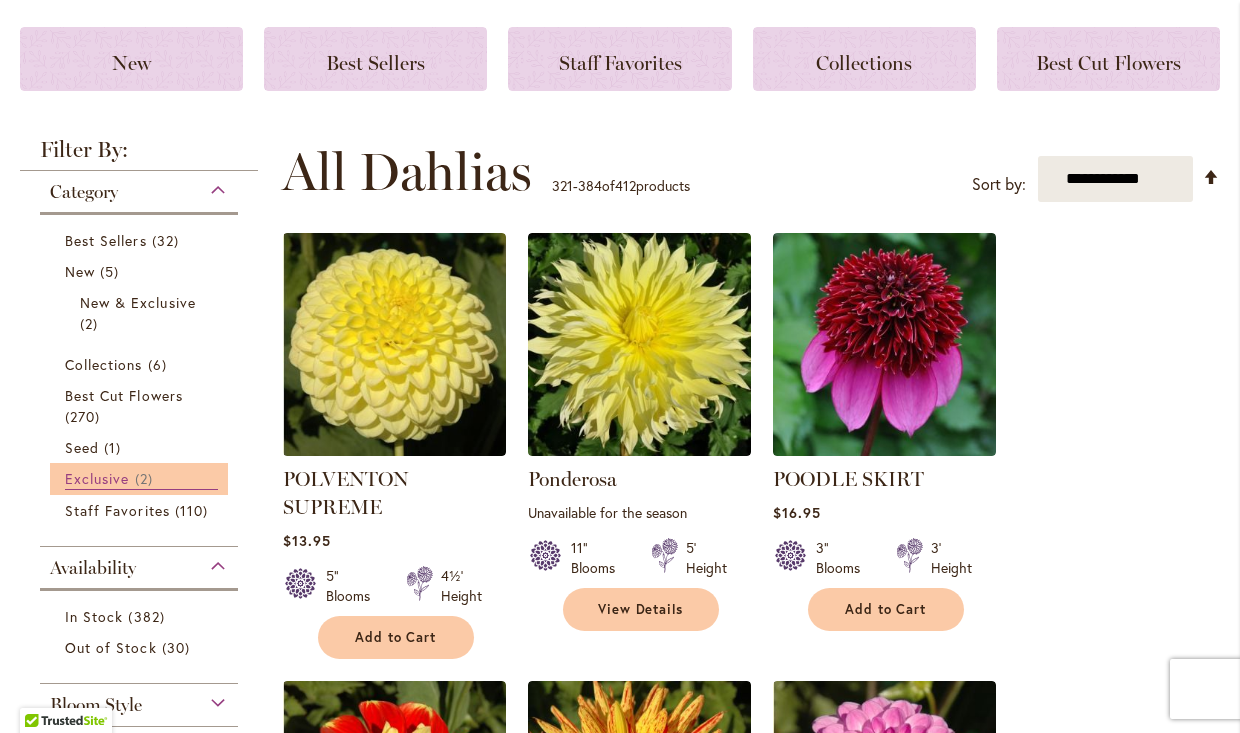 click on "Exclusive" at bounding box center (97, 478) 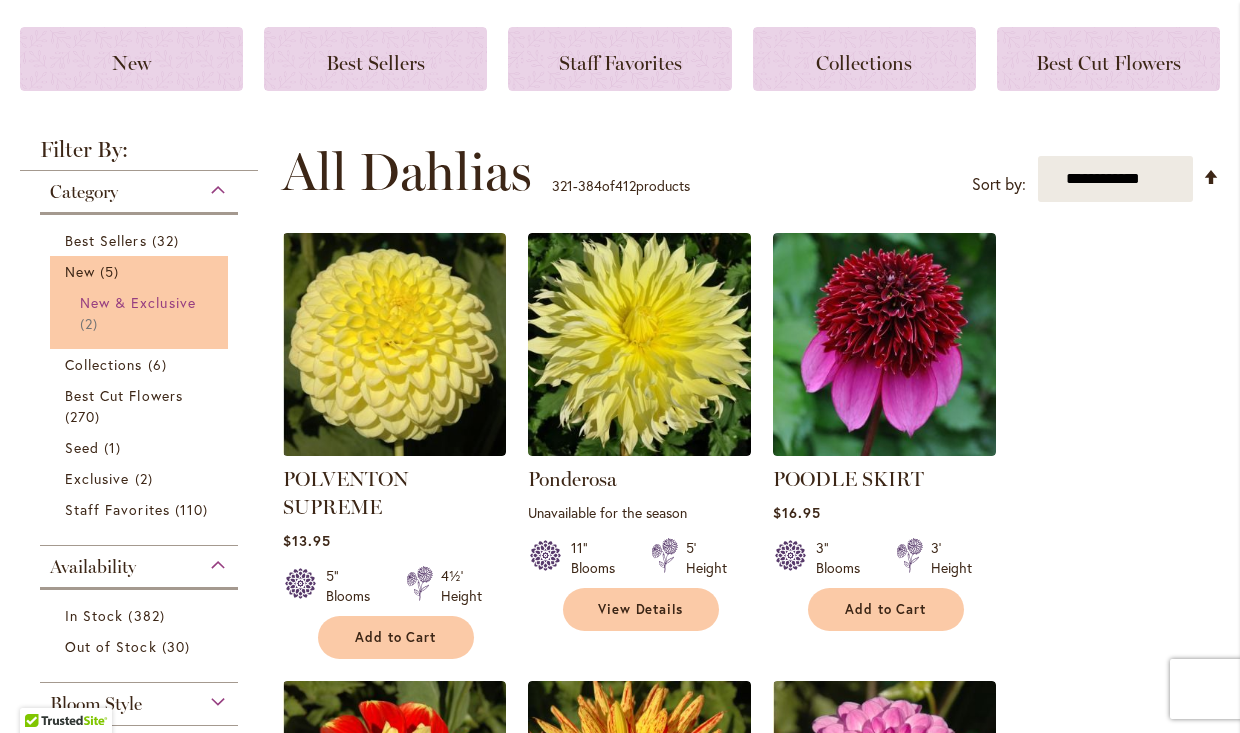 click on "New & Exclusive" at bounding box center [138, 302] 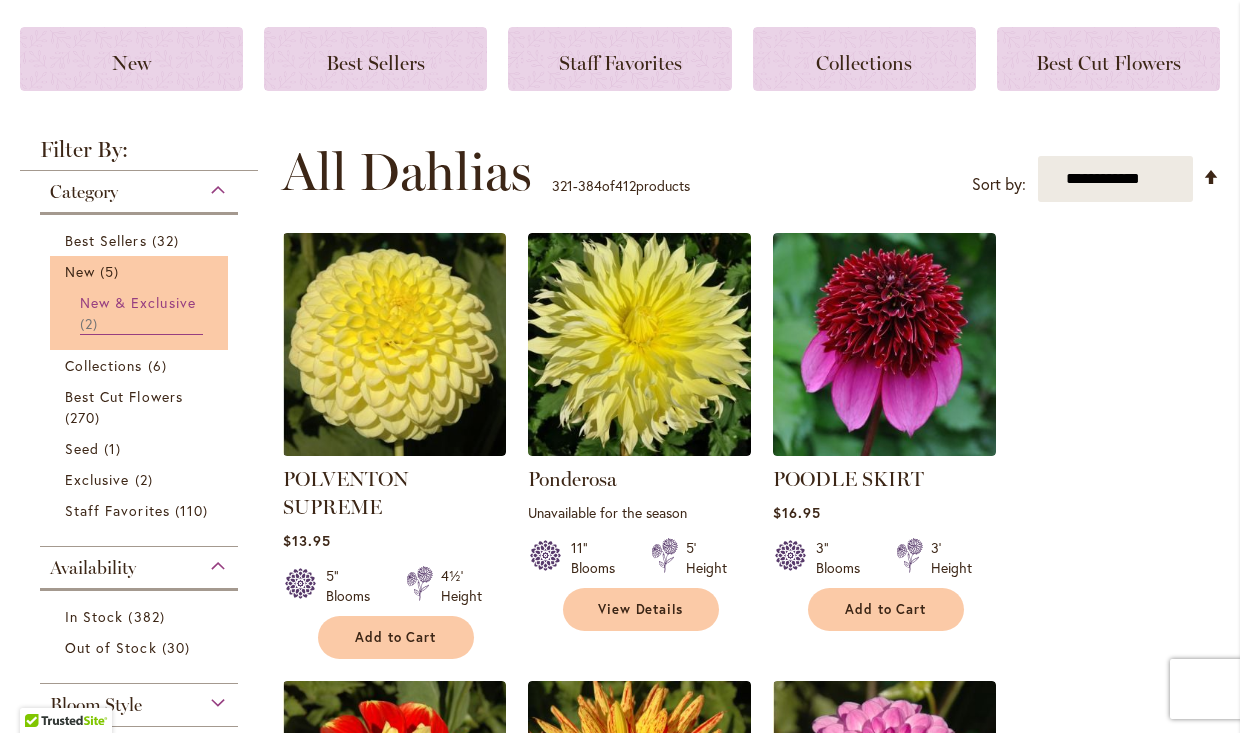 click on "New & Exclusive" at bounding box center [138, 302] 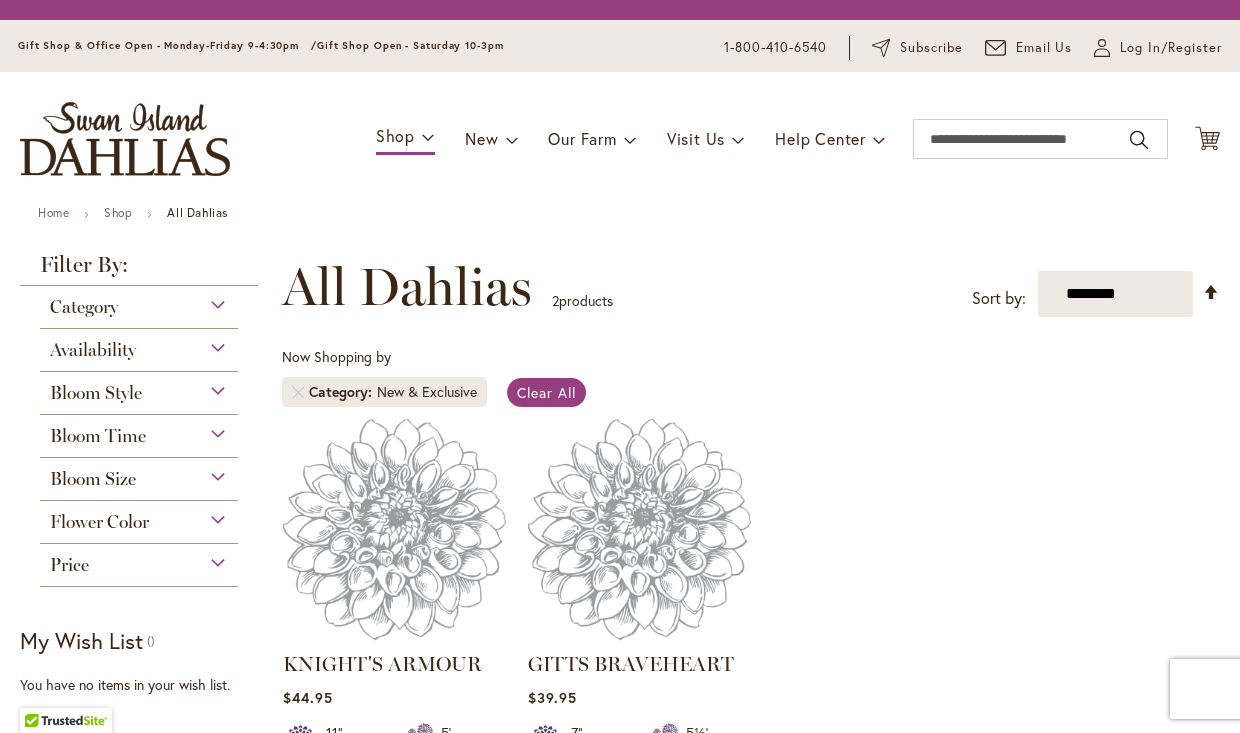 scroll, scrollTop: 0, scrollLeft: 0, axis: both 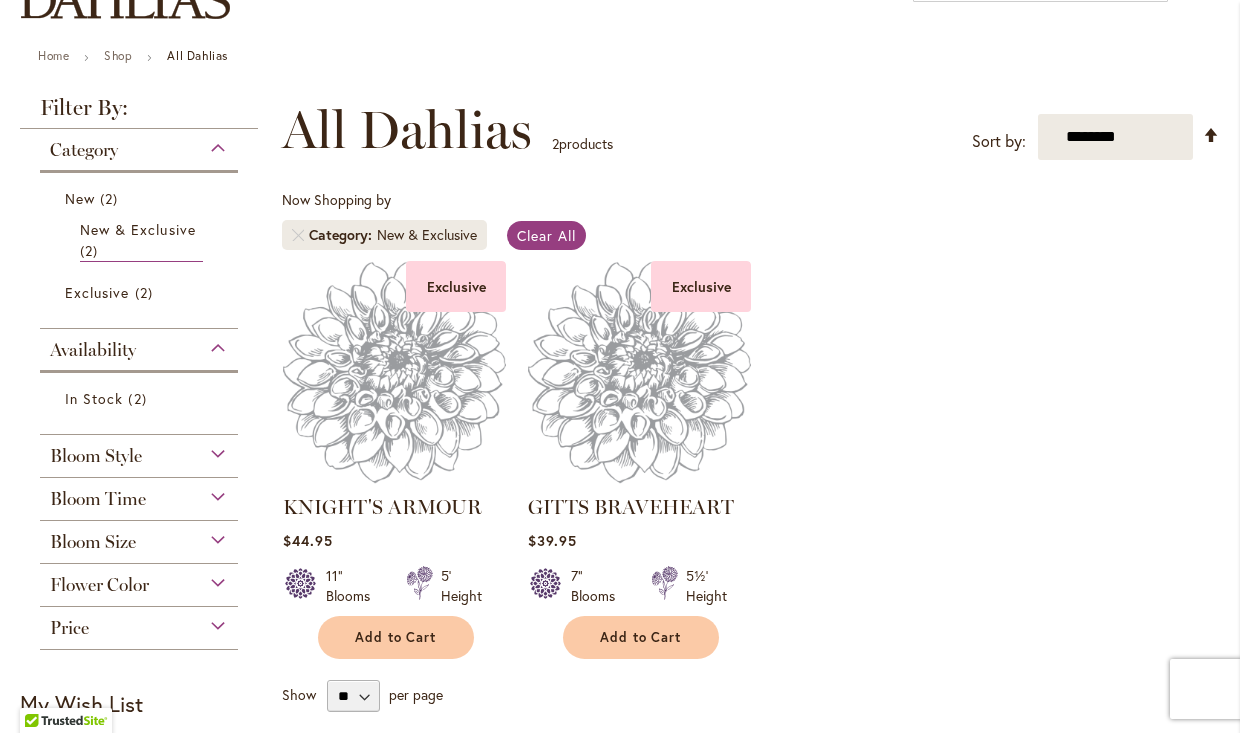 click on "Price" at bounding box center [139, 623] 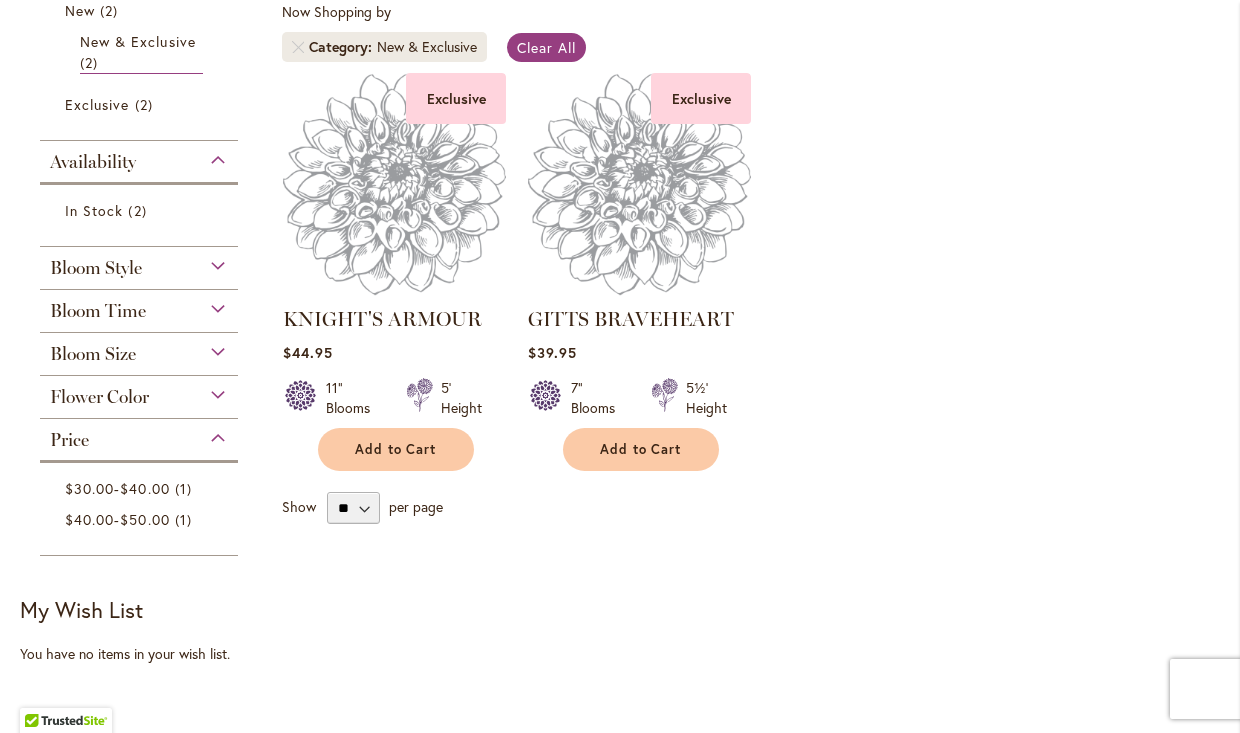 scroll, scrollTop: 401, scrollLeft: 0, axis: vertical 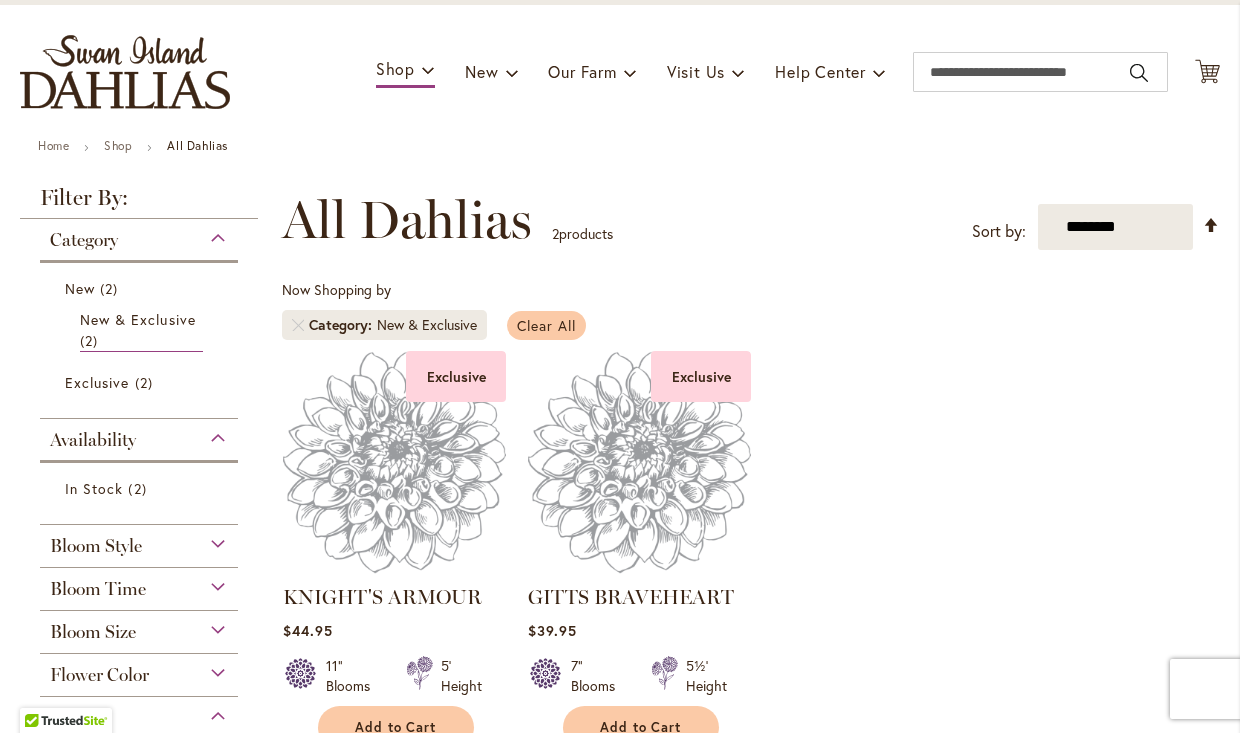 click on "Clear All" at bounding box center [546, 325] 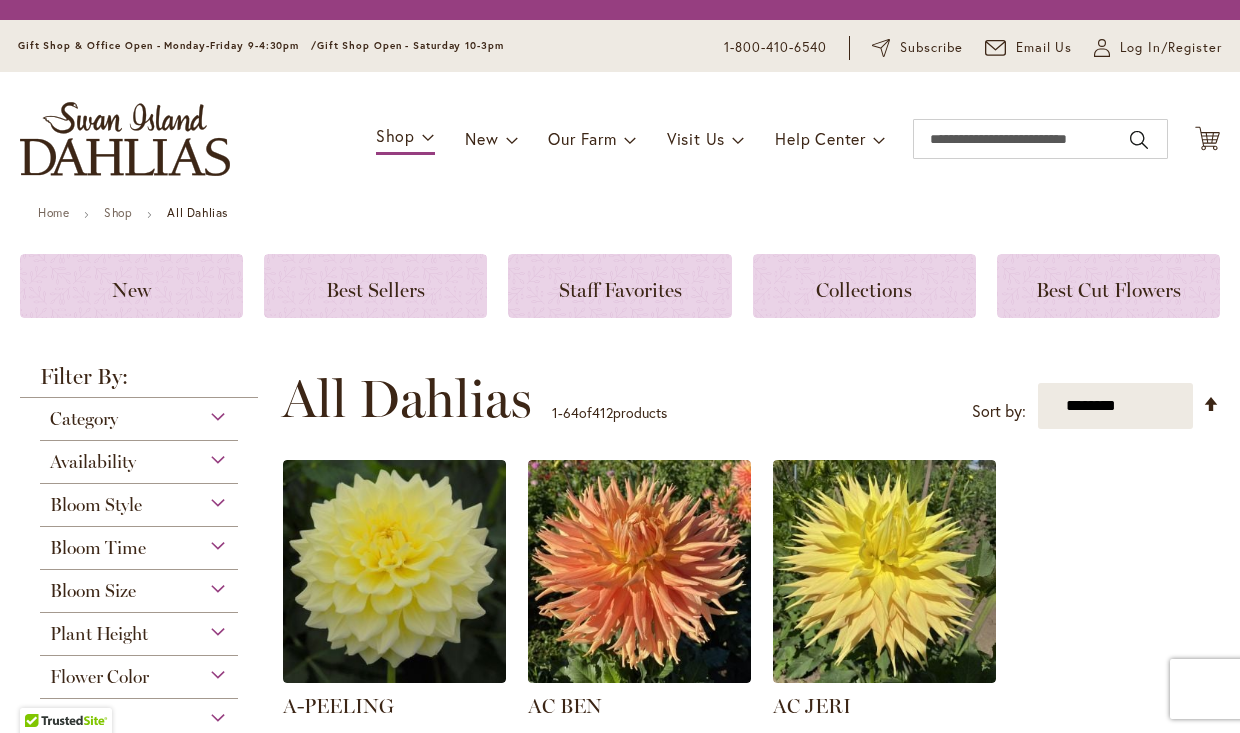 scroll, scrollTop: 0, scrollLeft: 0, axis: both 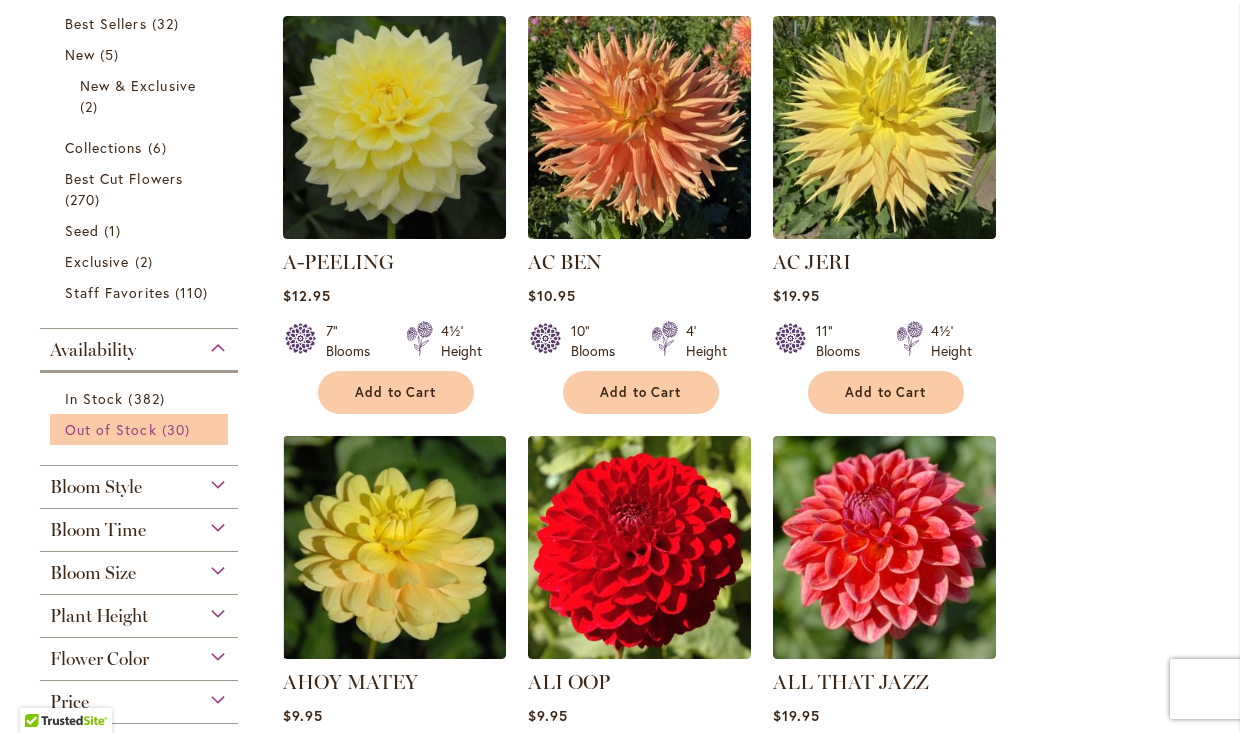 click on "Out of Stock" at bounding box center [111, 429] 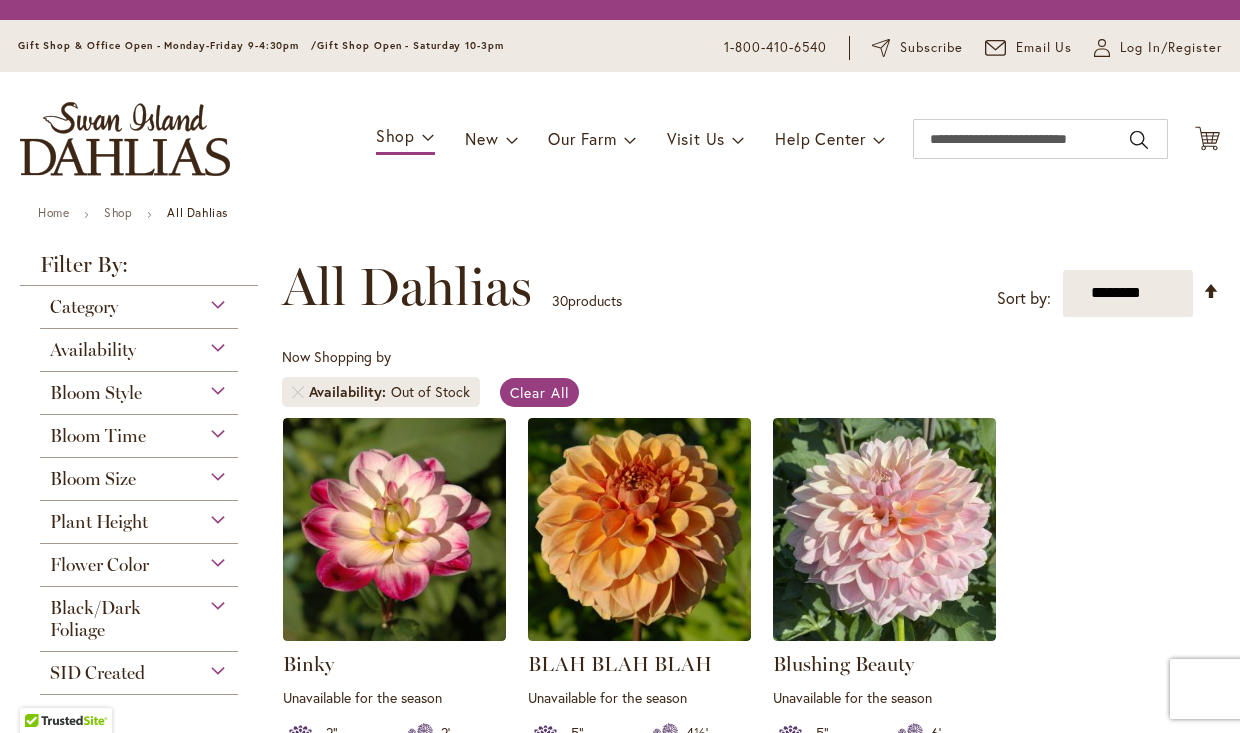 scroll, scrollTop: 0, scrollLeft: 0, axis: both 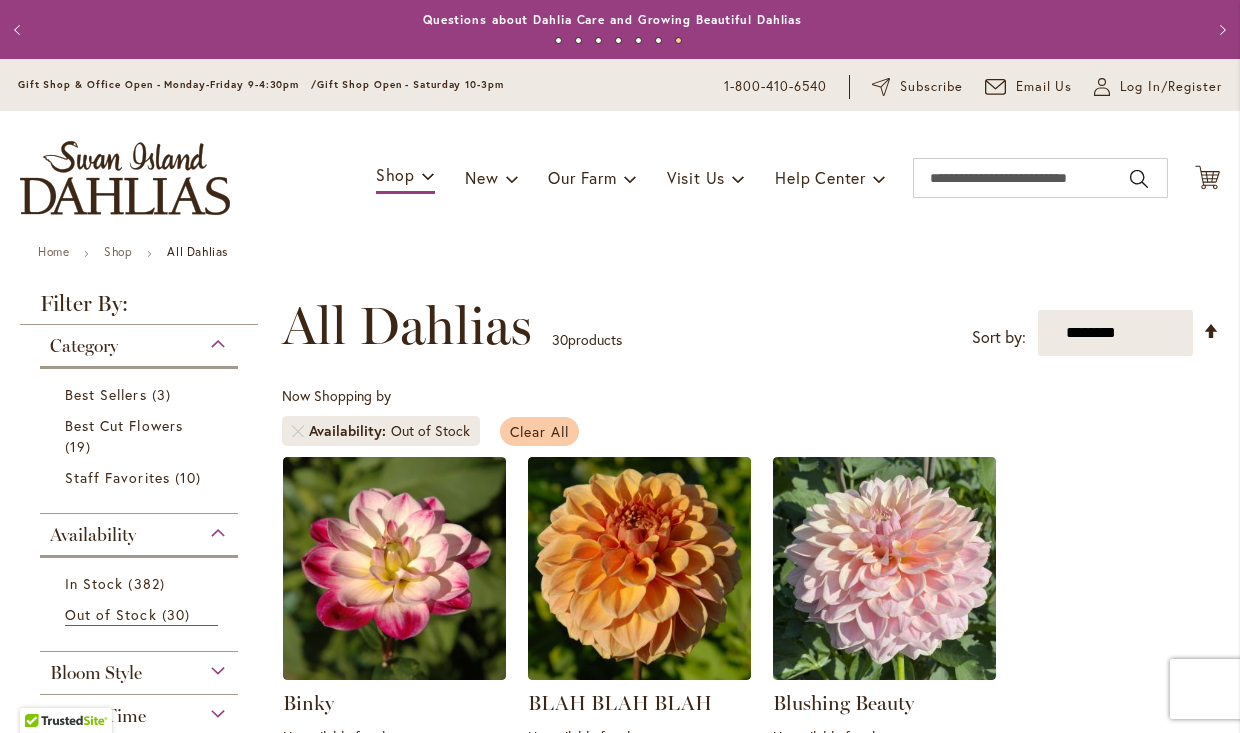 click on "Clear All" at bounding box center (539, 431) 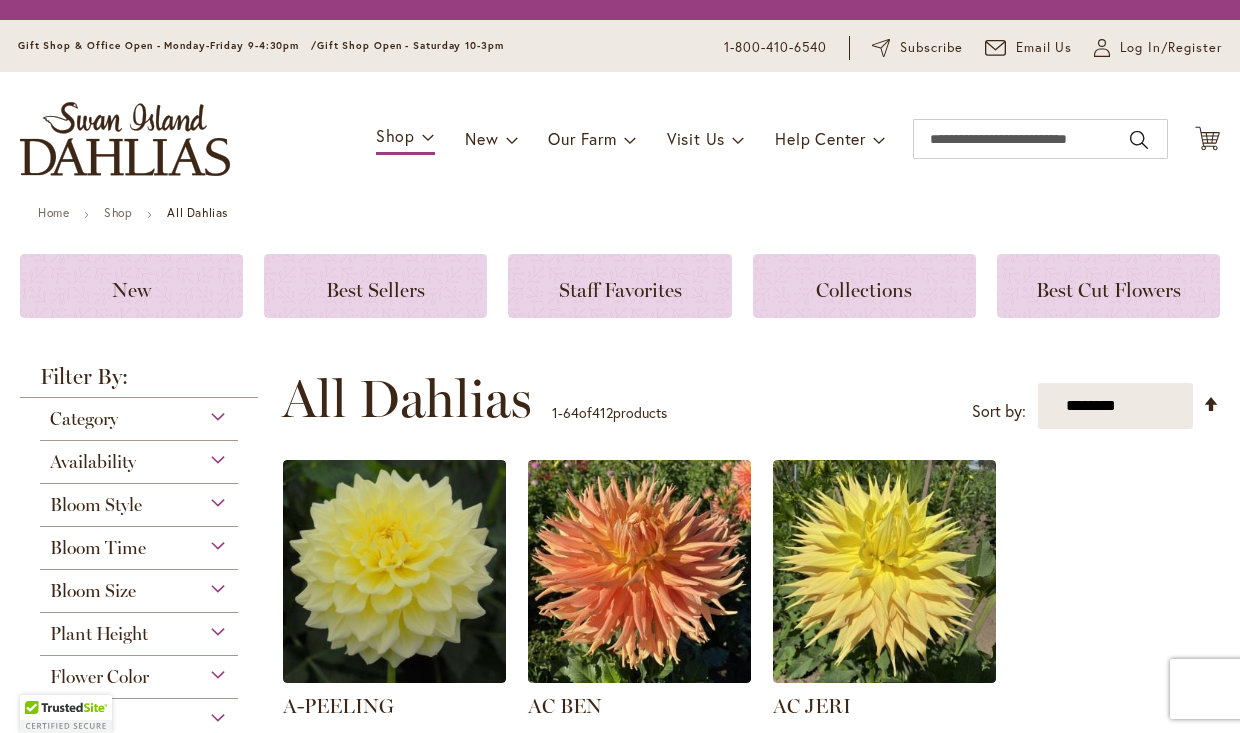 scroll, scrollTop: 0, scrollLeft: 0, axis: both 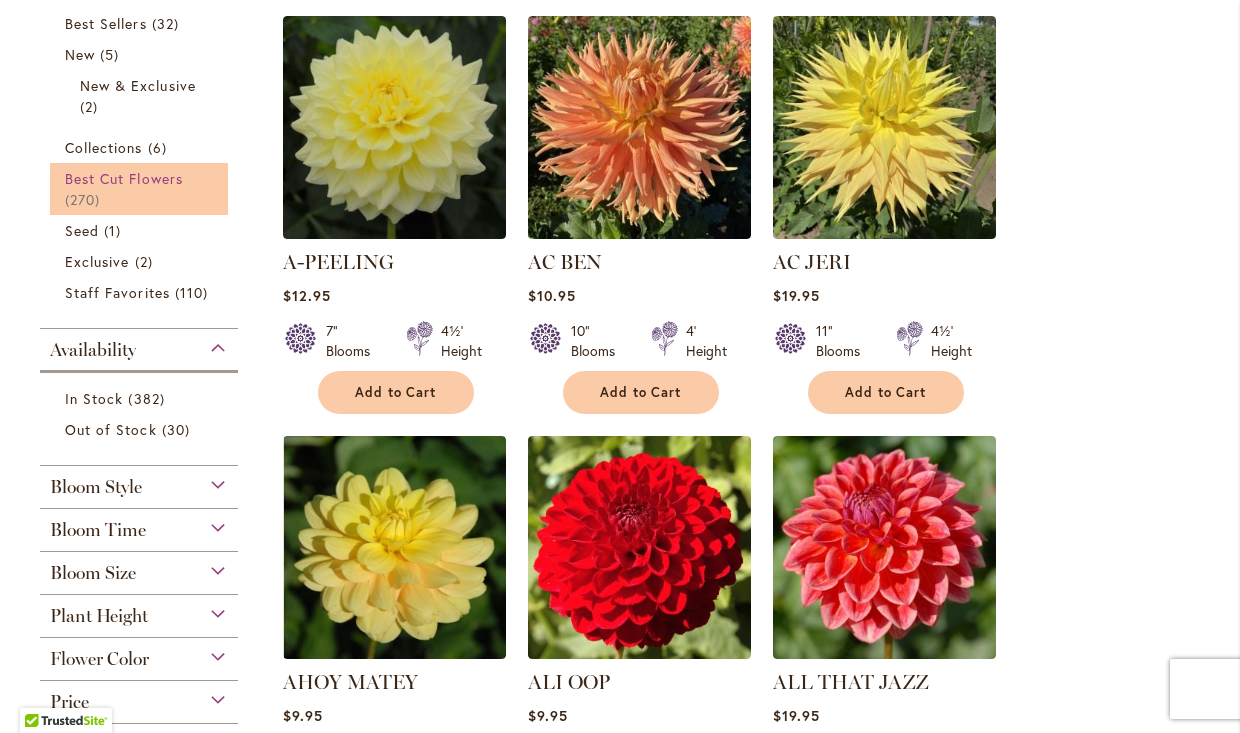 click on "Best Cut Flowers" at bounding box center (124, 178) 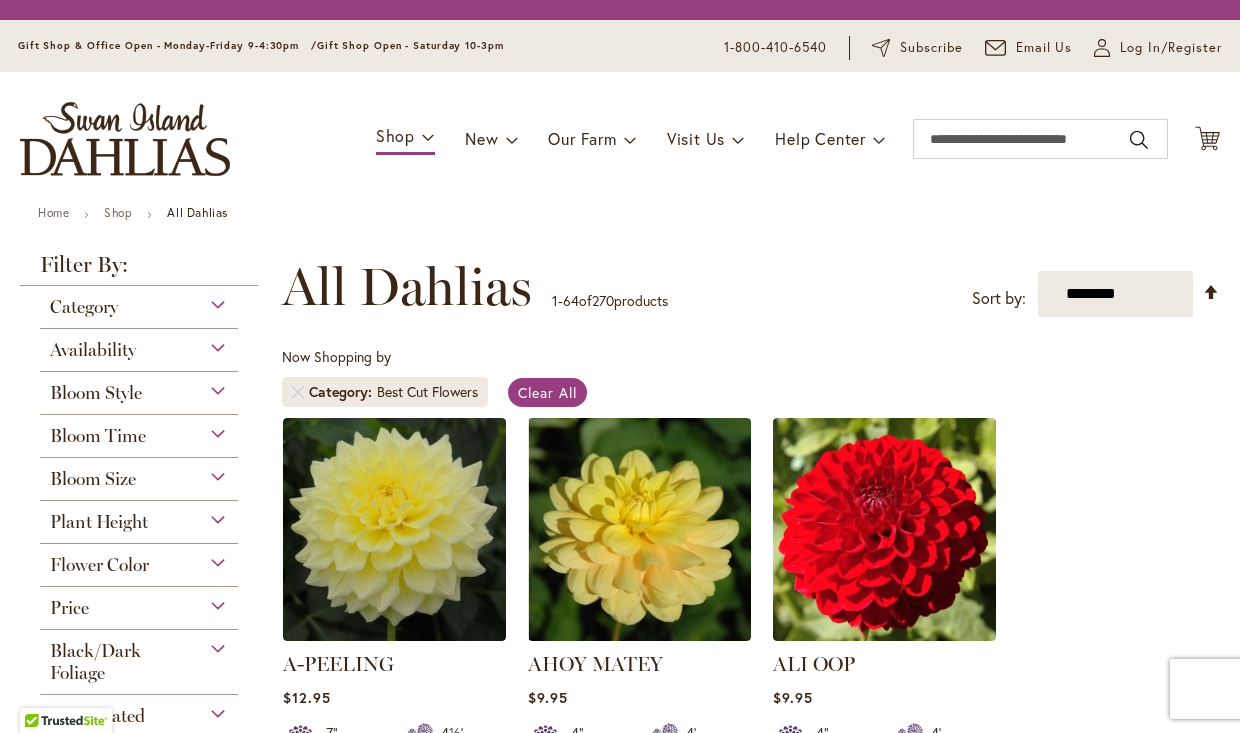 scroll, scrollTop: 0, scrollLeft: 0, axis: both 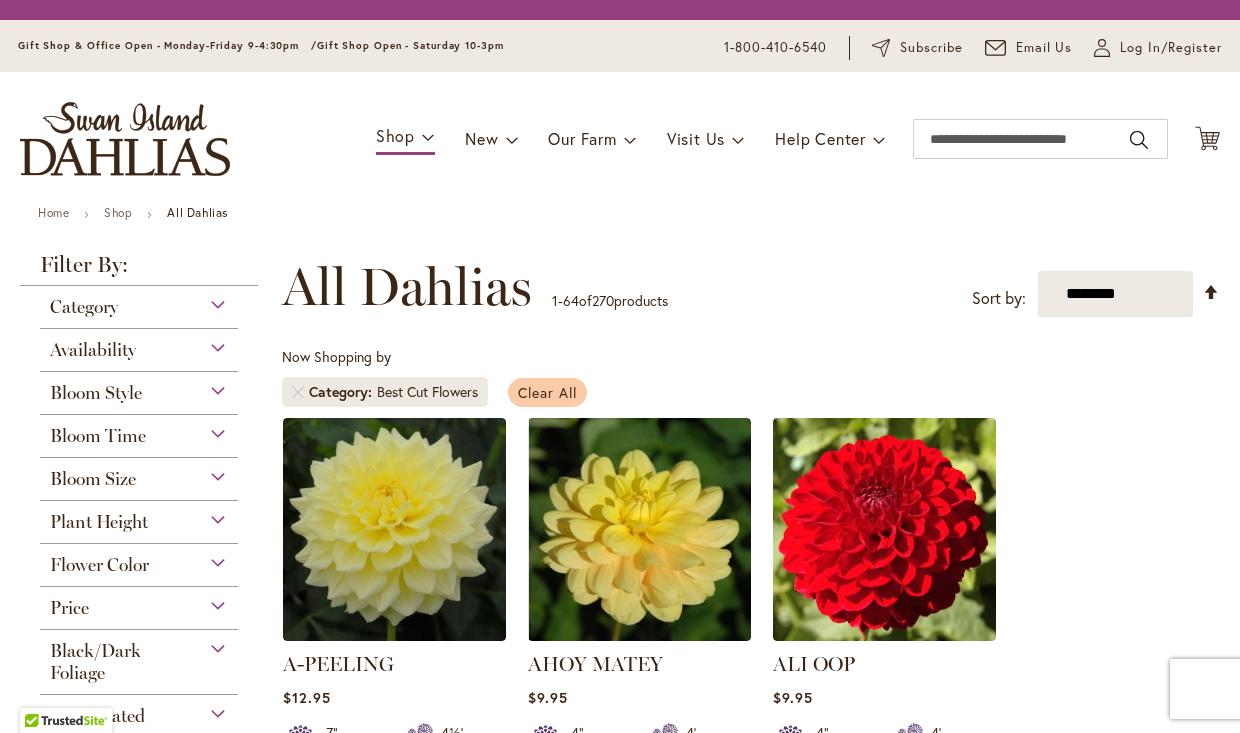 click on "Clear All" at bounding box center (547, 392) 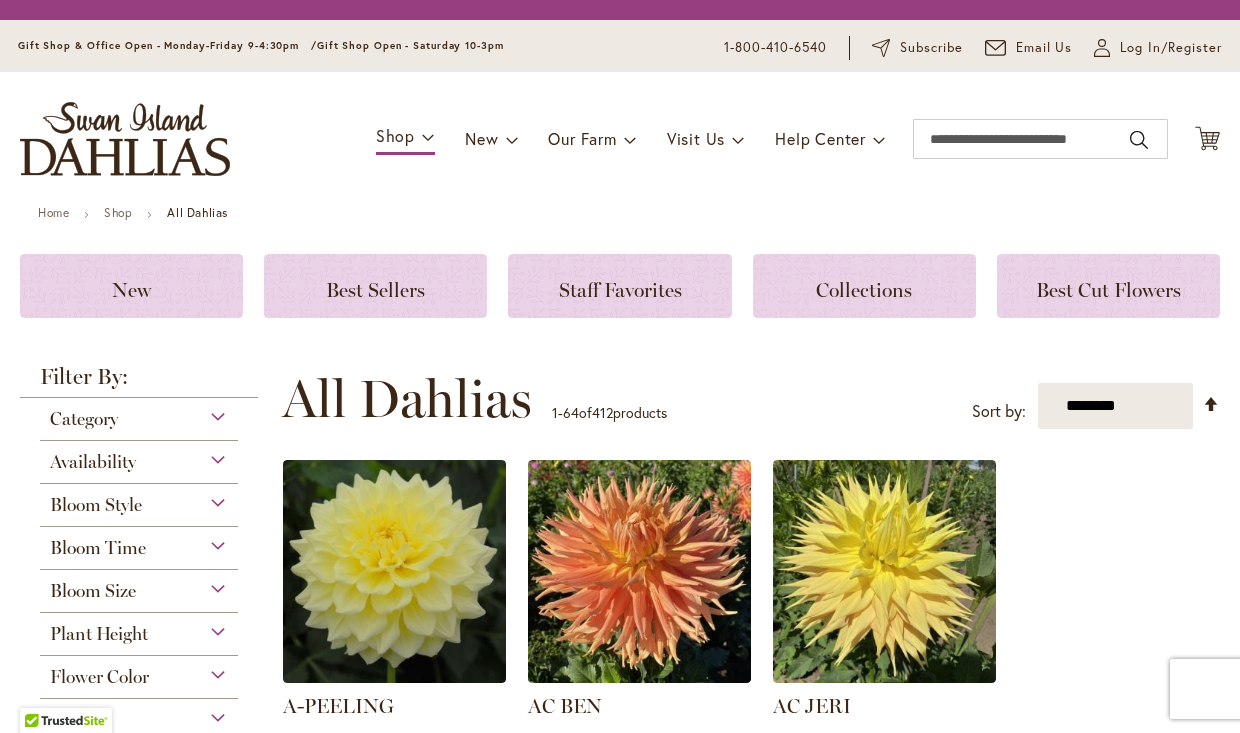 scroll, scrollTop: 0, scrollLeft: 0, axis: both 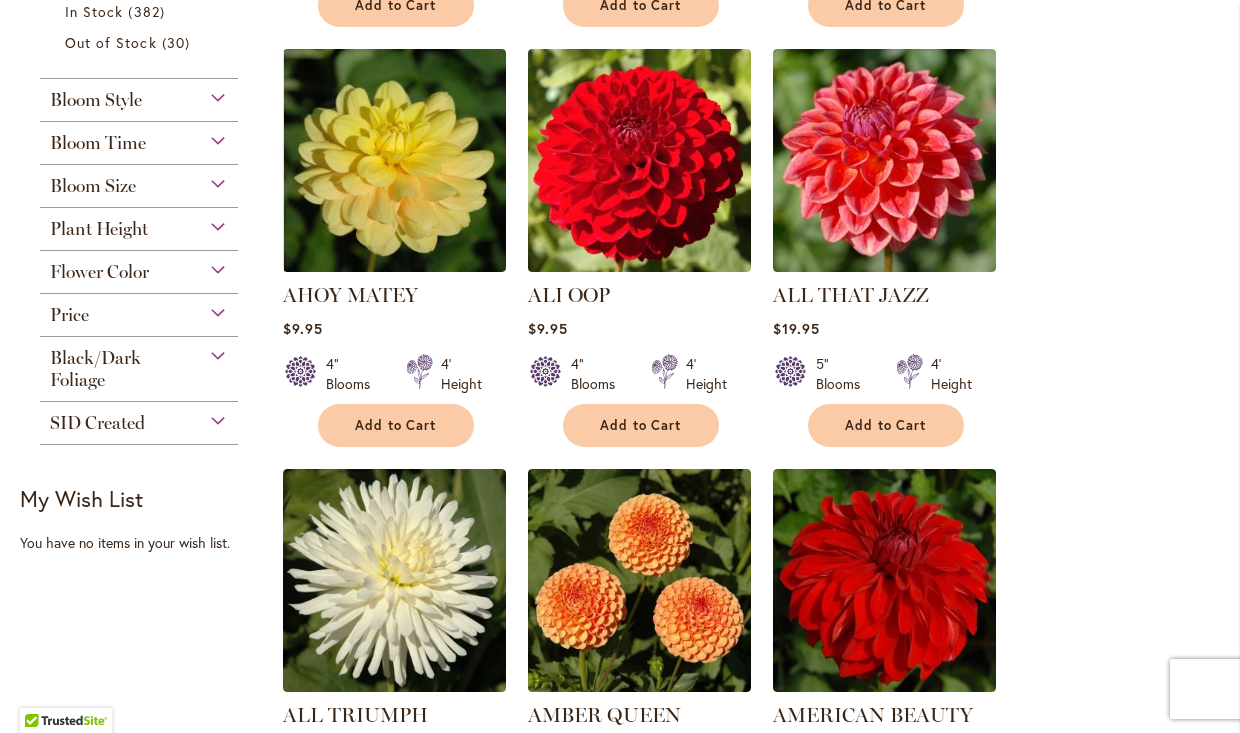 click on "Price" at bounding box center [139, 310] 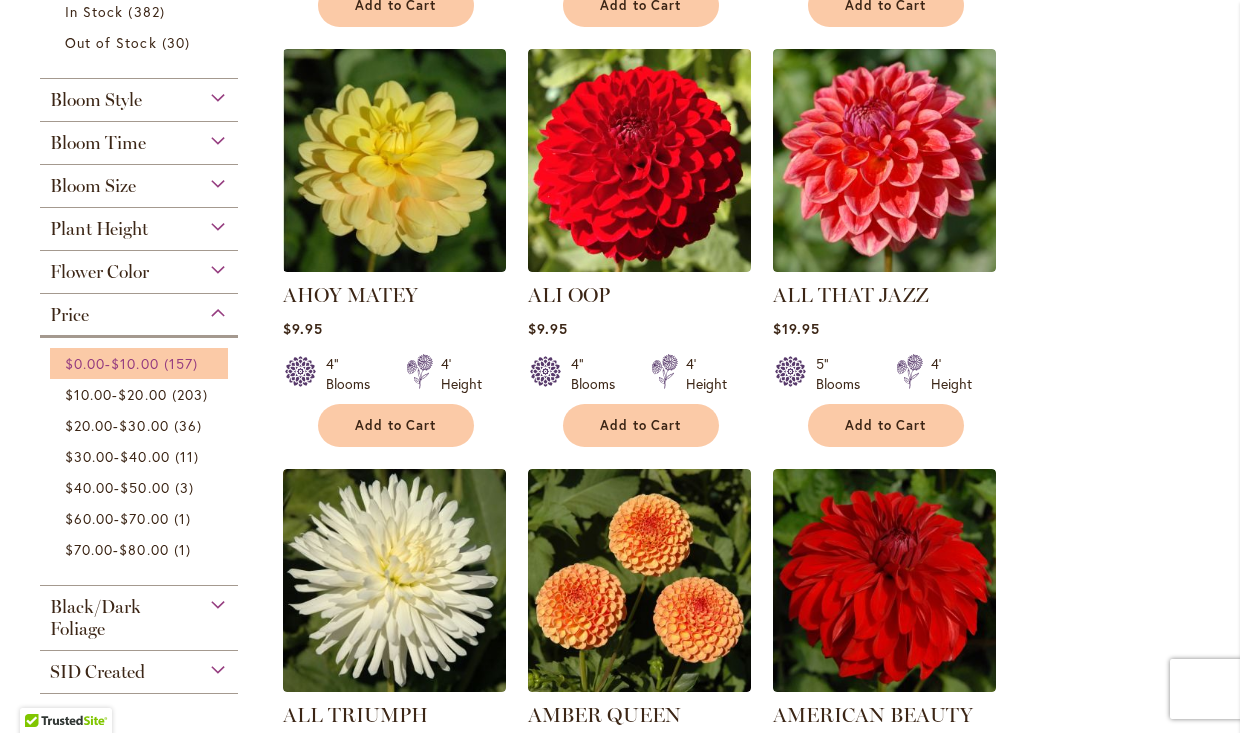 click on "$10.00" at bounding box center (134, 363) 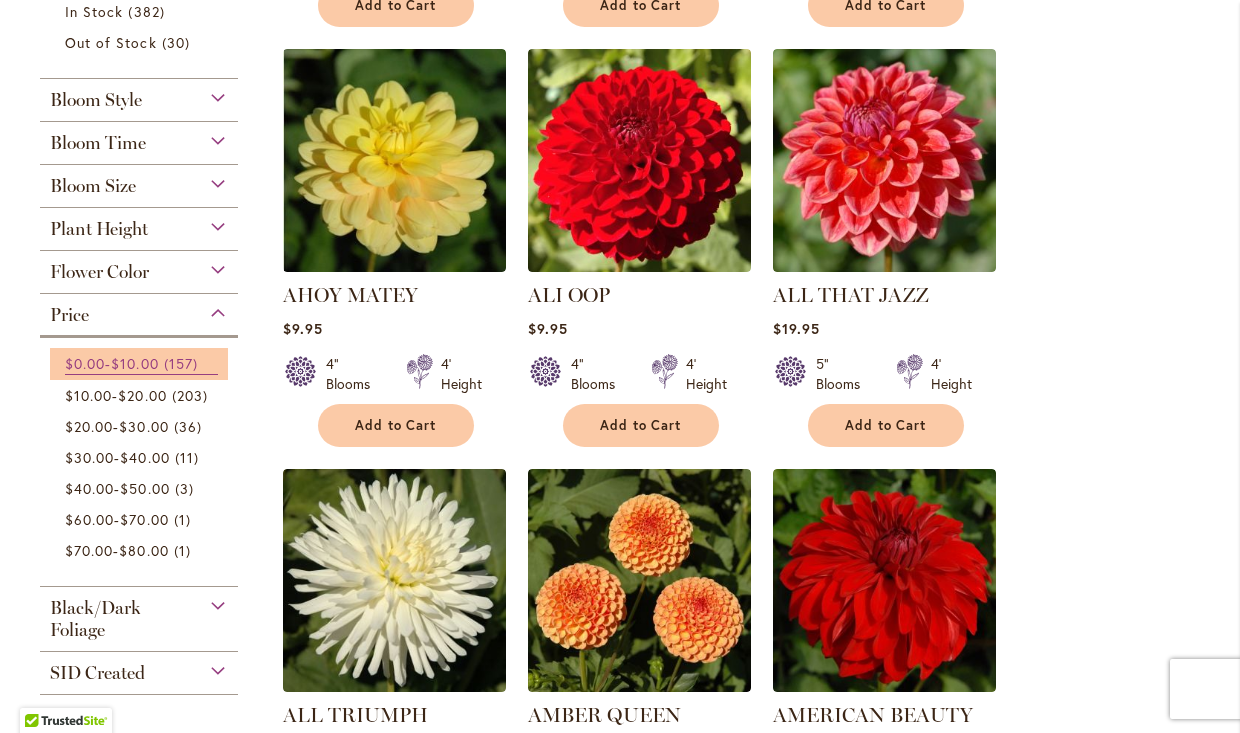 click on "$10.00" at bounding box center (134, 363) 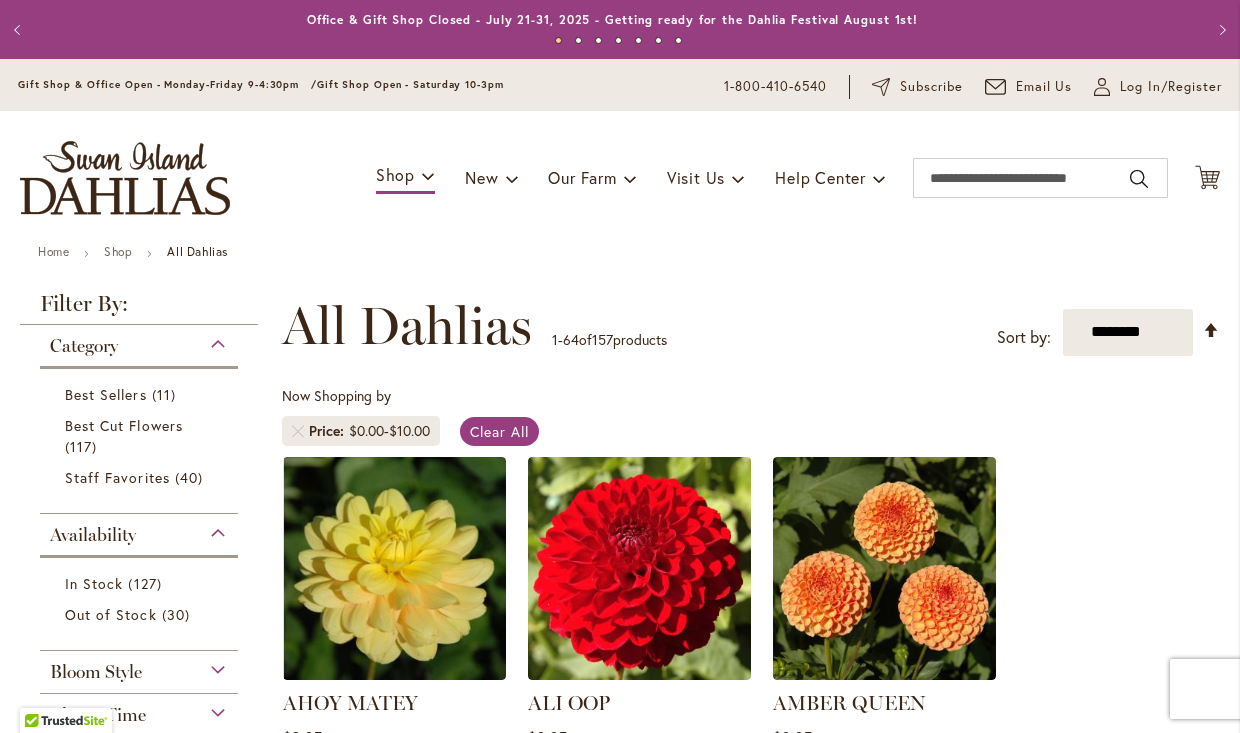 scroll, scrollTop: 0, scrollLeft: 0, axis: both 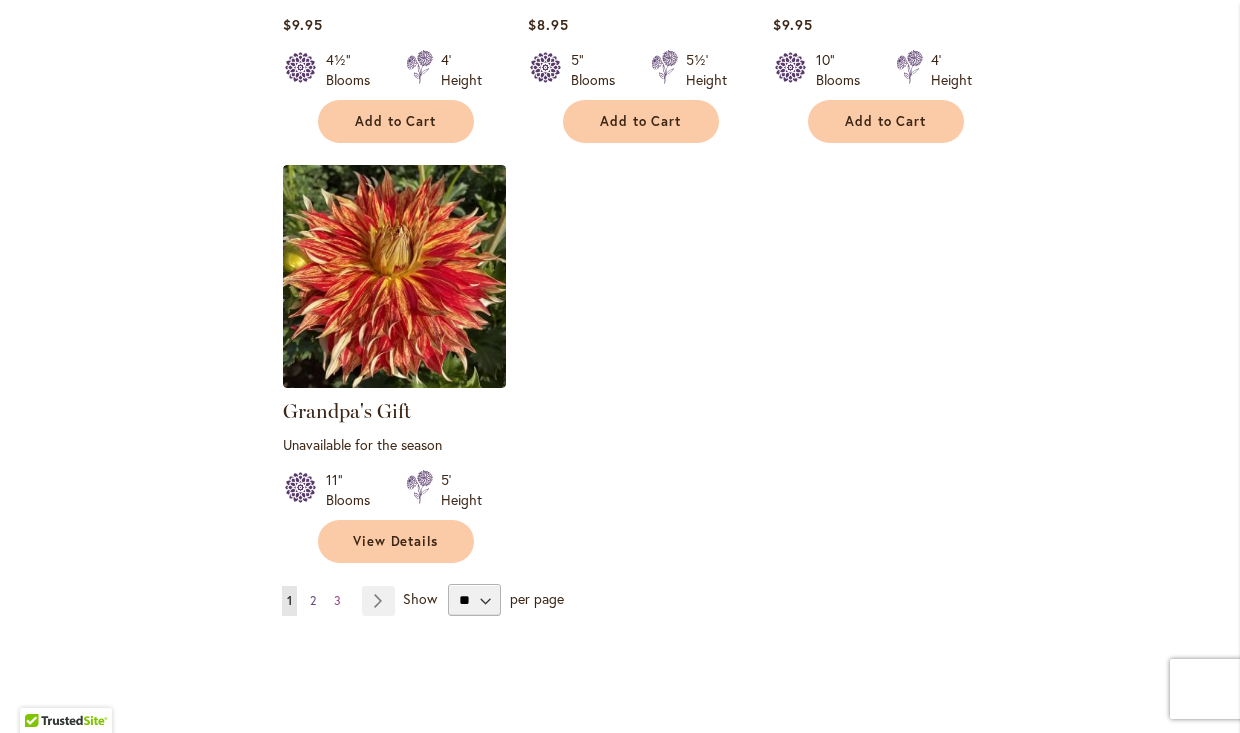 click on "2" at bounding box center (313, 600) 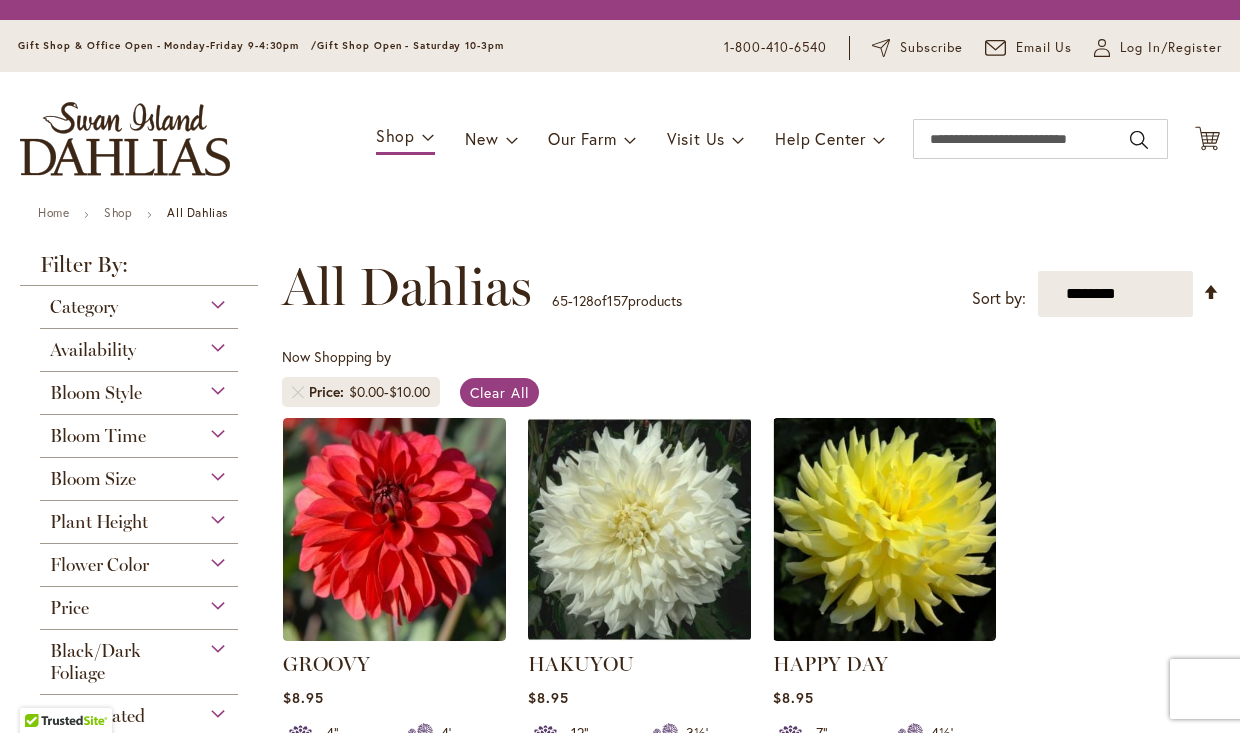 scroll, scrollTop: 0, scrollLeft: 0, axis: both 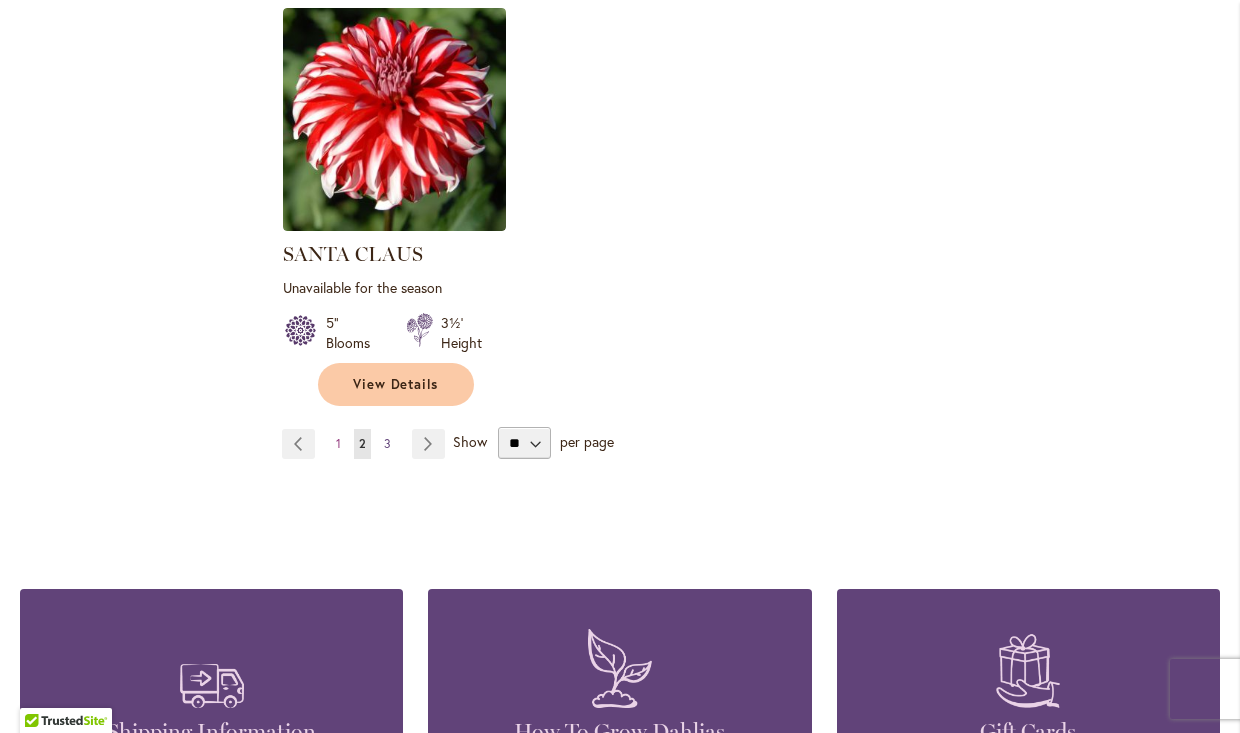 click on "3" at bounding box center (387, 443) 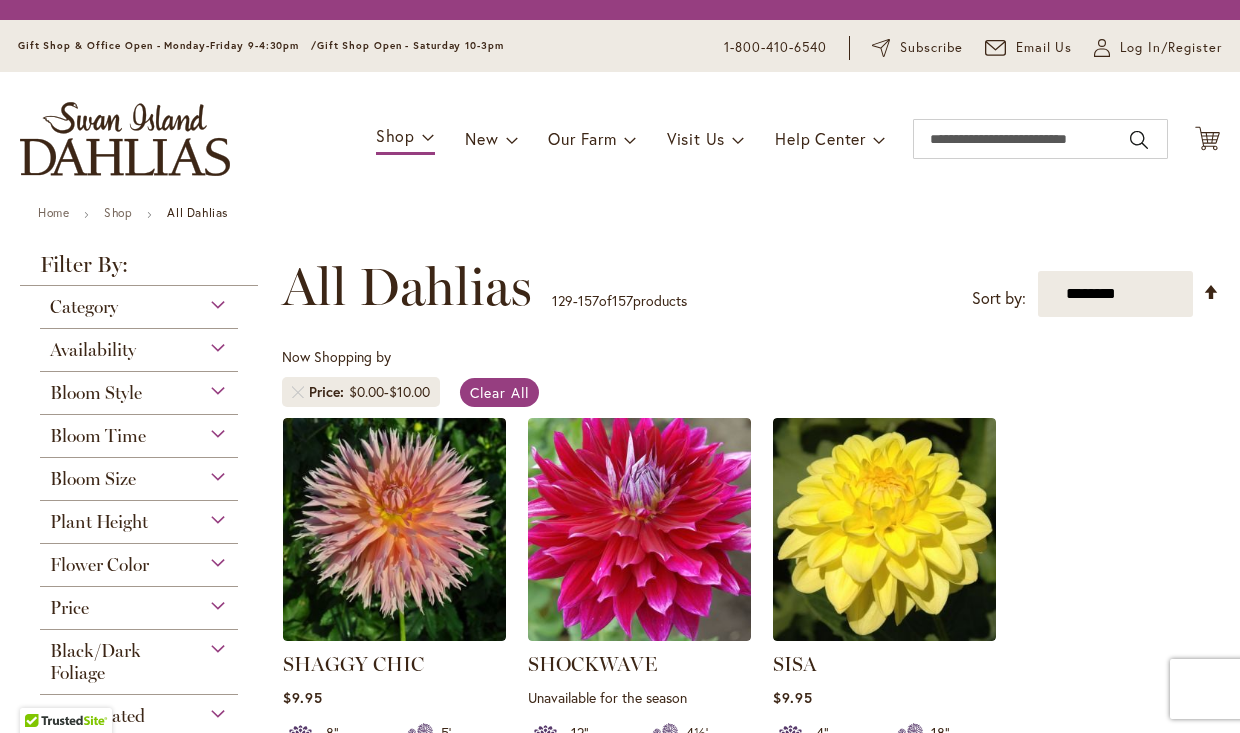 scroll, scrollTop: 0, scrollLeft: 0, axis: both 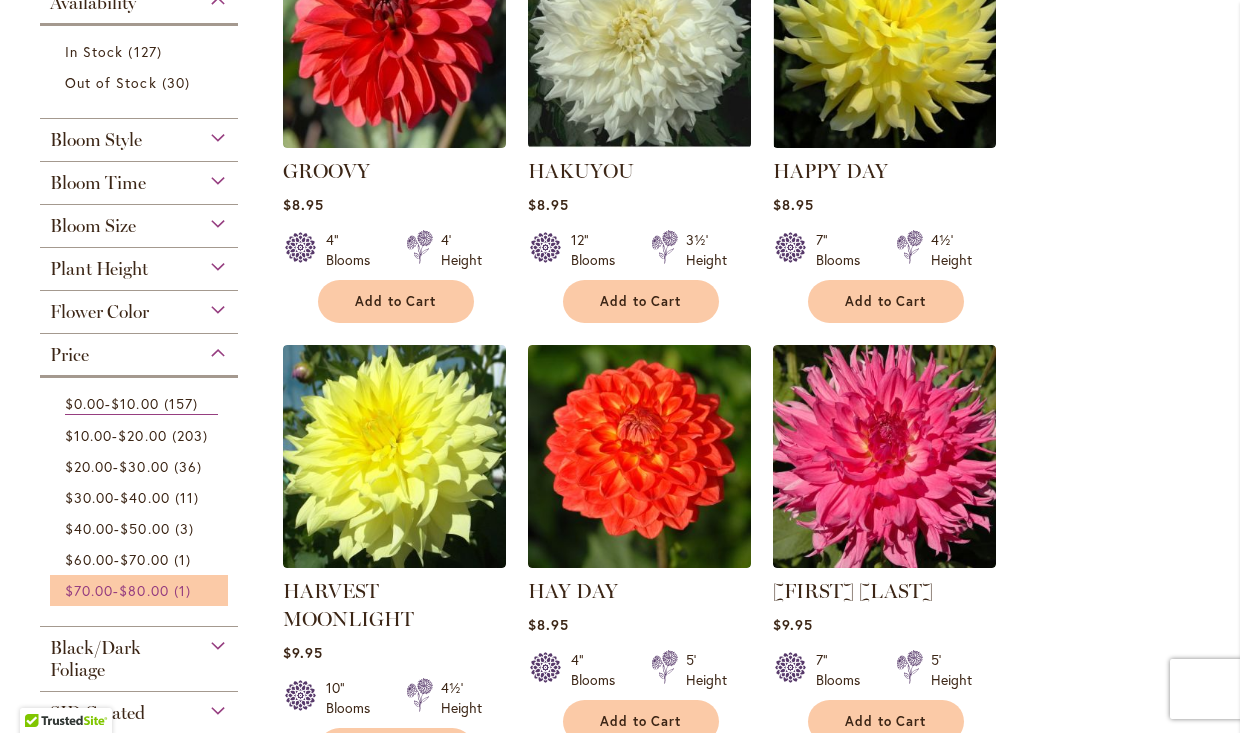 click on "$80.00" at bounding box center [143, 590] 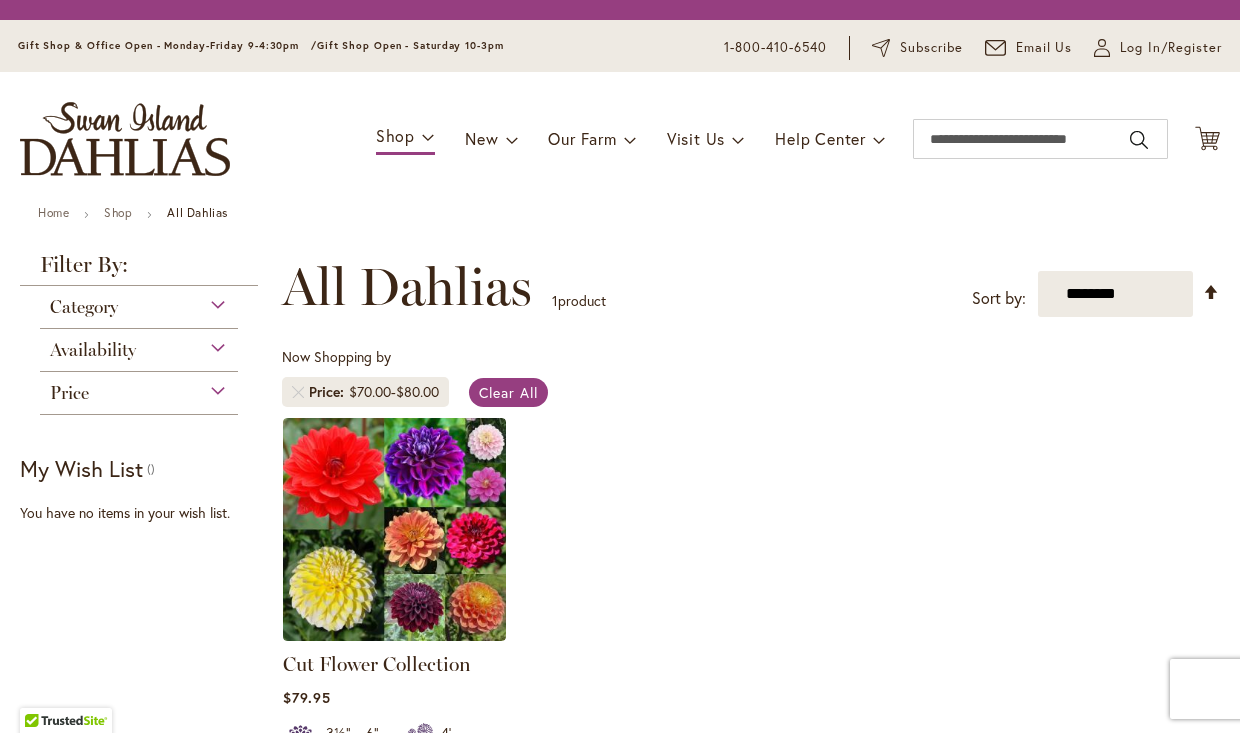 scroll, scrollTop: 0, scrollLeft: 0, axis: both 